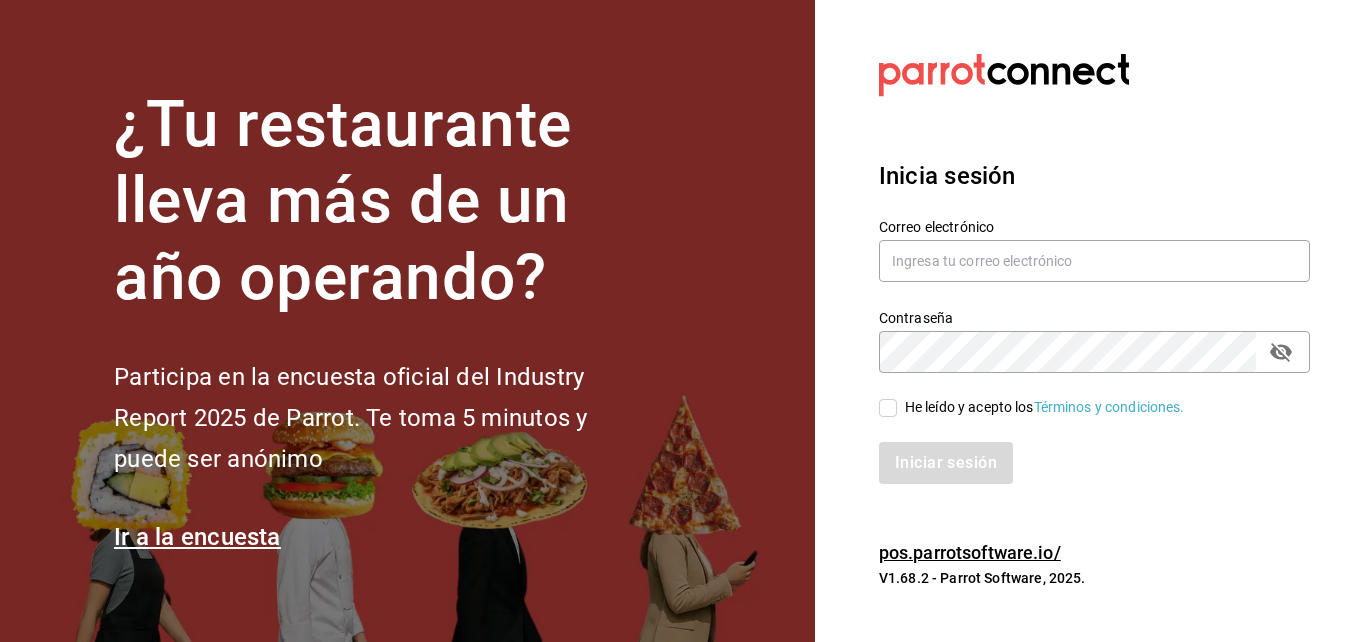 scroll, scrollTop: 0, scrollLeft: 0, axis: both 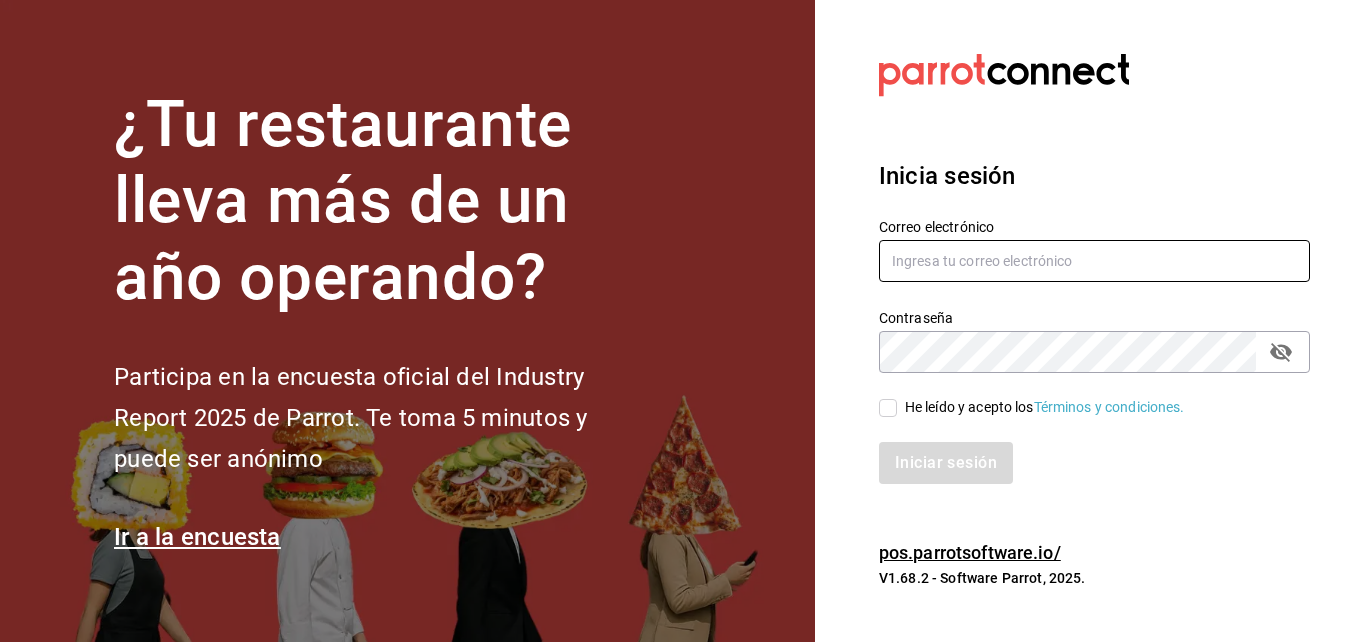 type on "[USERNAME]@[DOMAIN].com" 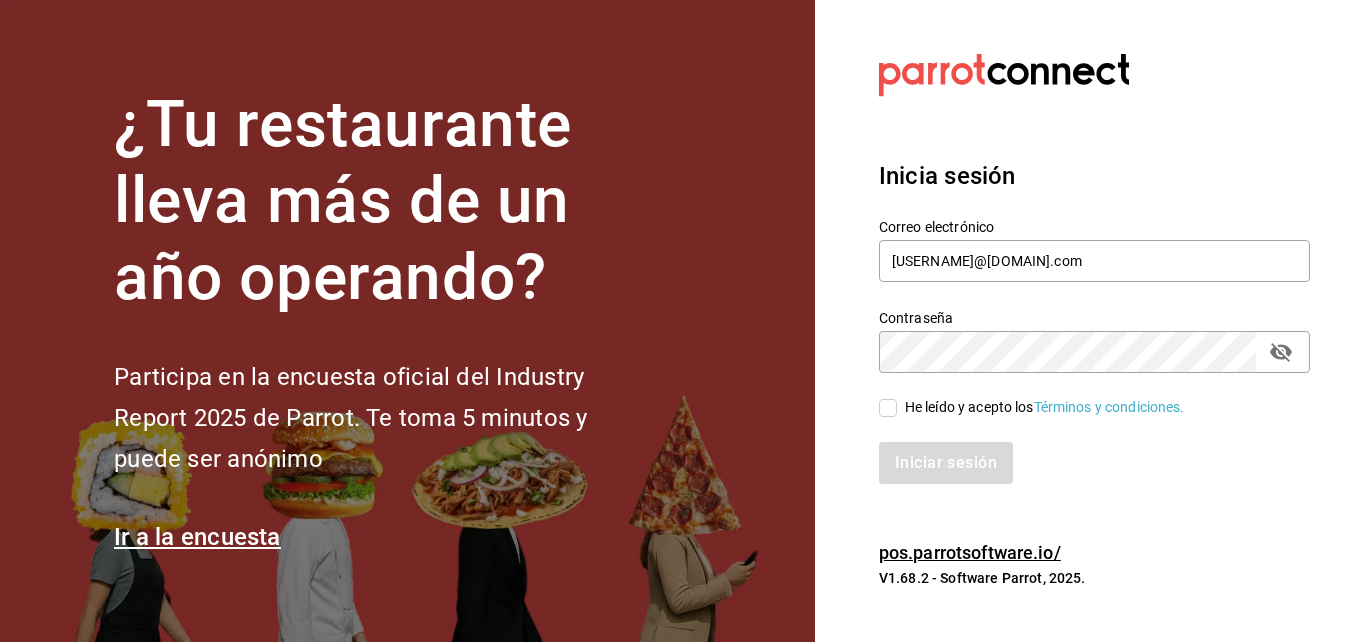 click on "He leído y acepto los  Términos y condiciones." at bounding box center [888, 408] 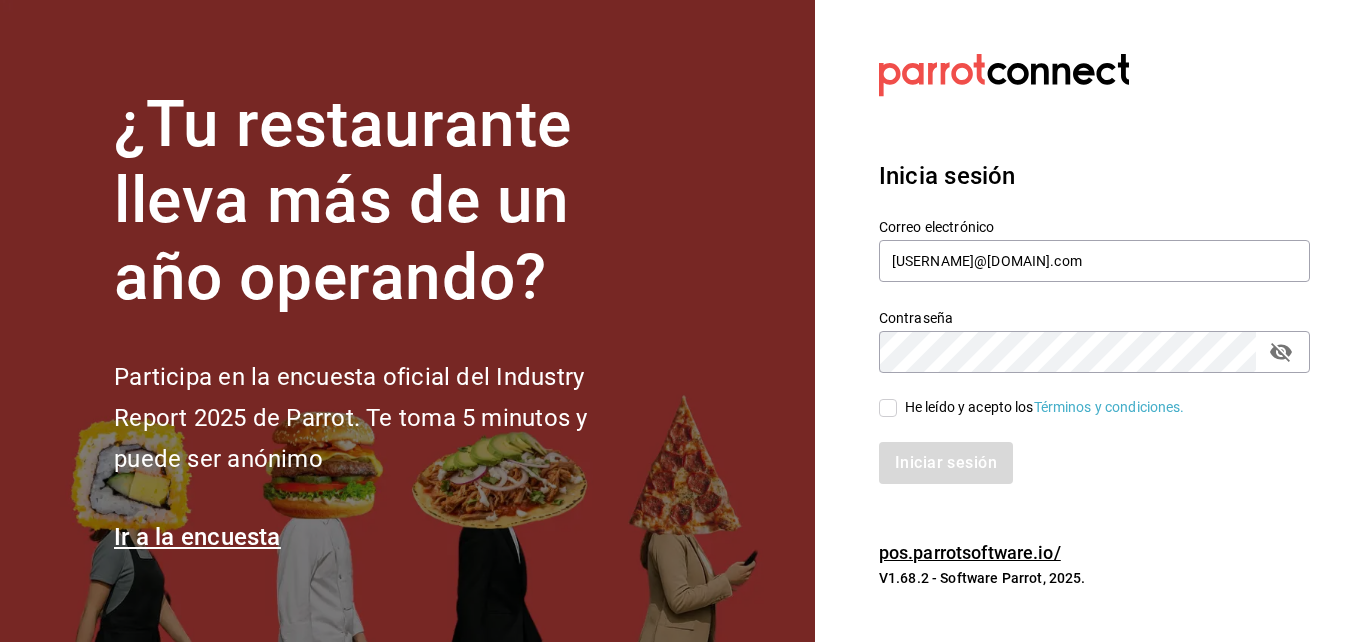 checkbox on "true" 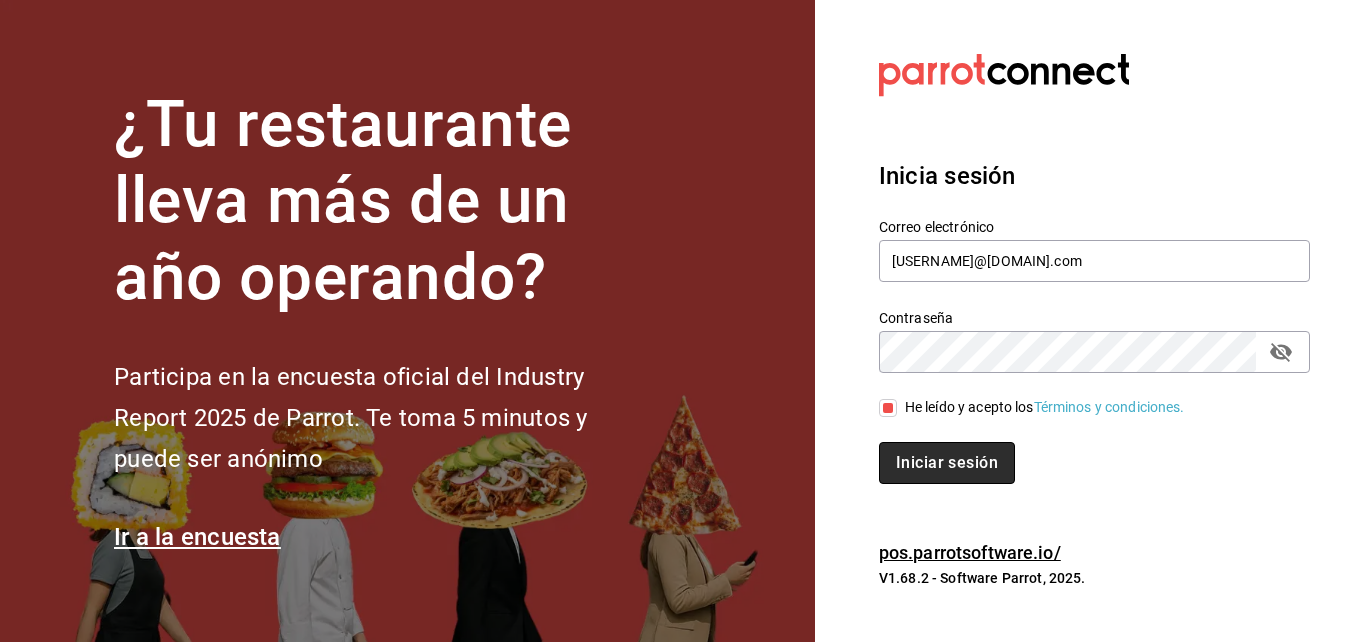 click on "Iniciar sesión" at bounding box center [947, 463] 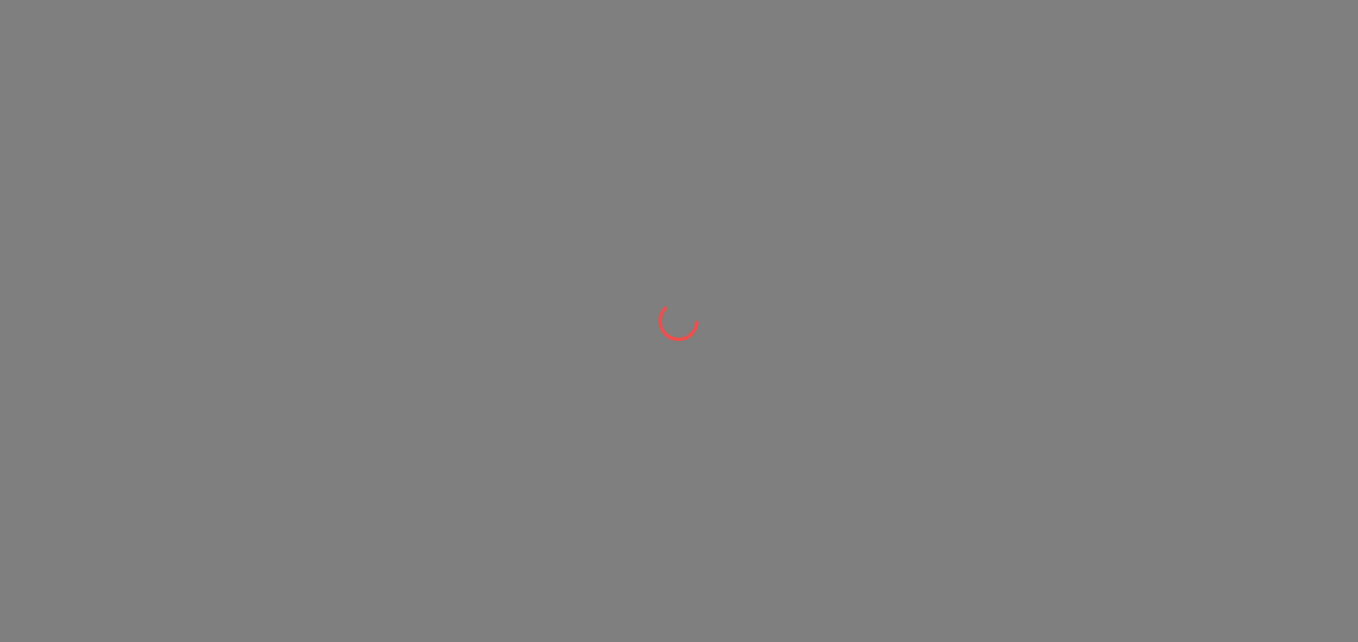 scroll, scrollTop: 0, scrollLeft: 0, axis: both 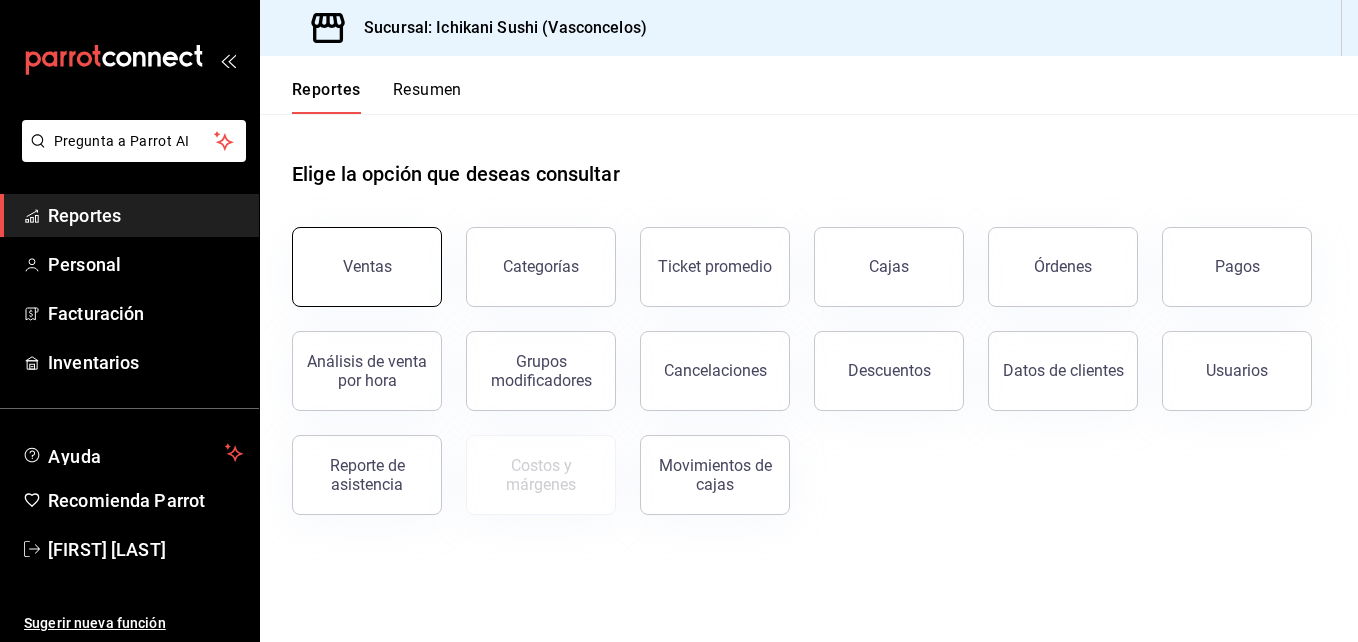 click on "Ventas" at bounding box center (367, 267) 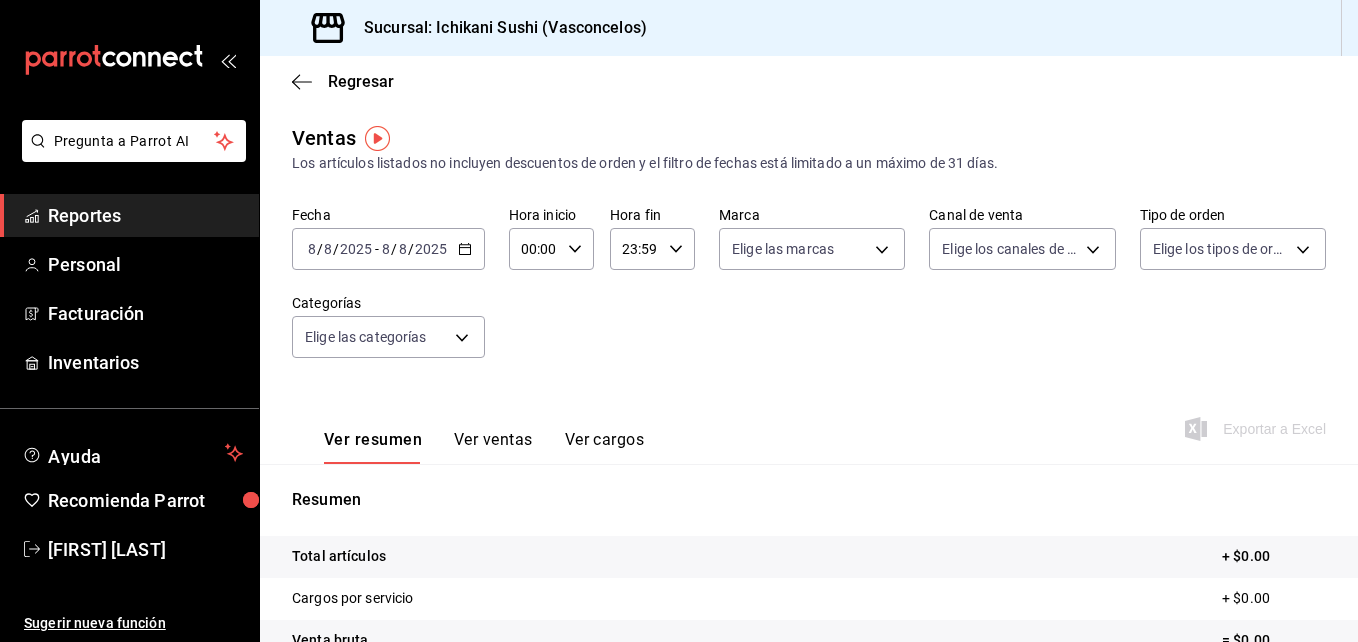 click 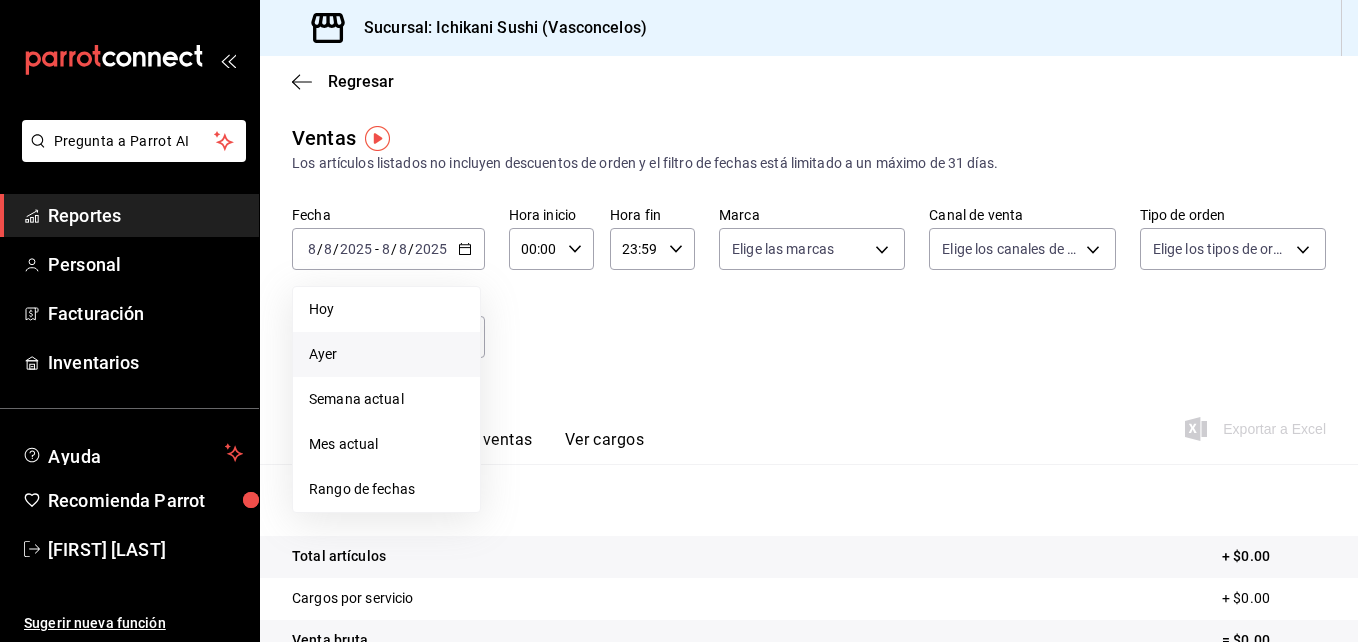 click on "Ayer" at bounding box center (386, 354) 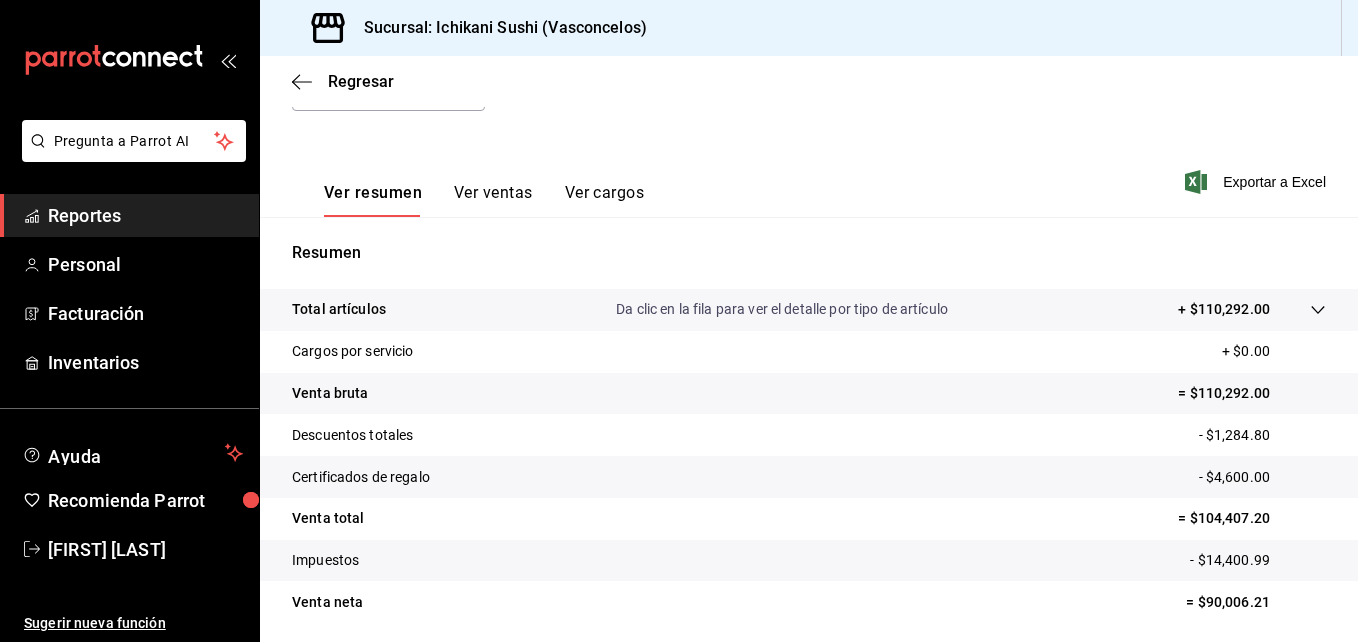 scroll, scrollTop: 249, scrollLeft: 0, axis: vertical 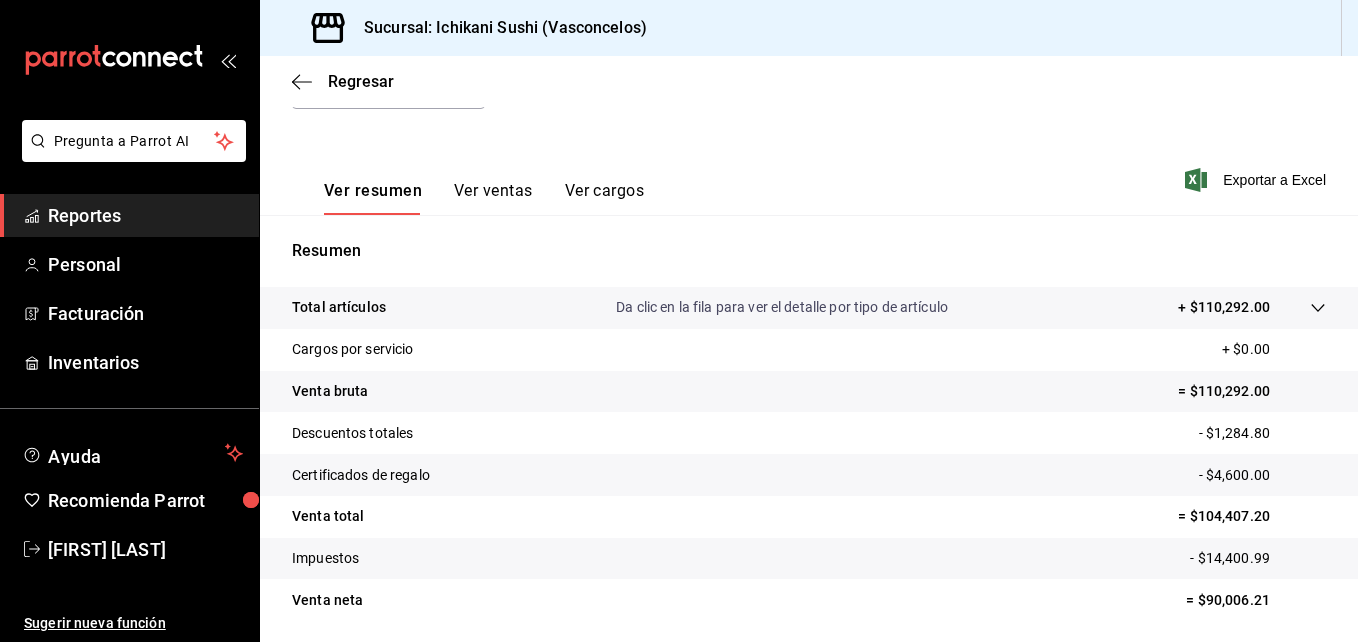 click on "Ver ventas" at bounding box center (493, 198) 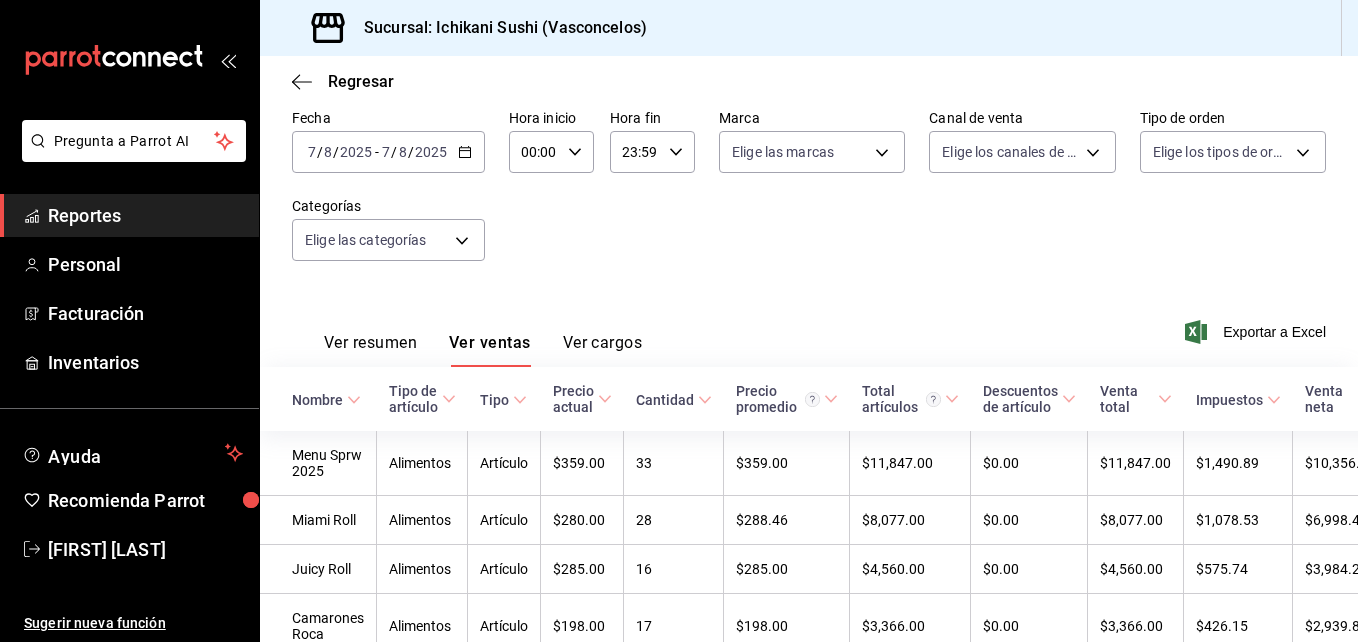 scroll, scrollTop: 249, scrollLeft: 0, axis: vertical 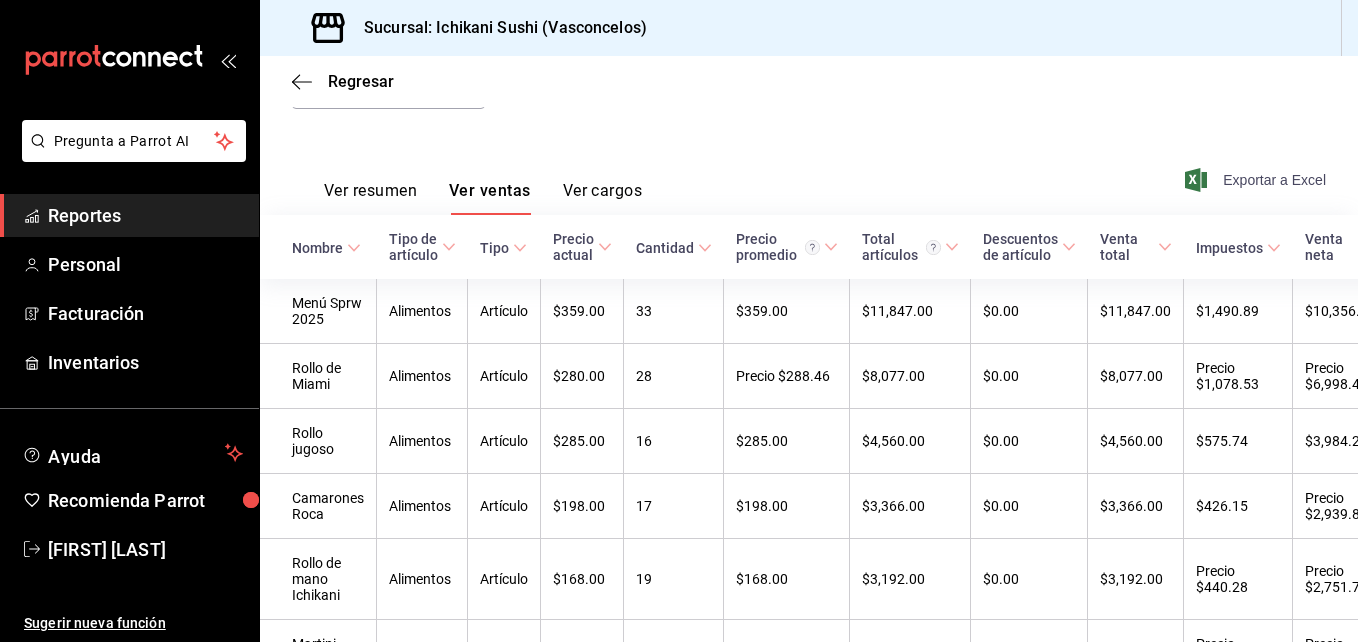 click on "Exportar a Excel" at bounding box center (1274, 180) 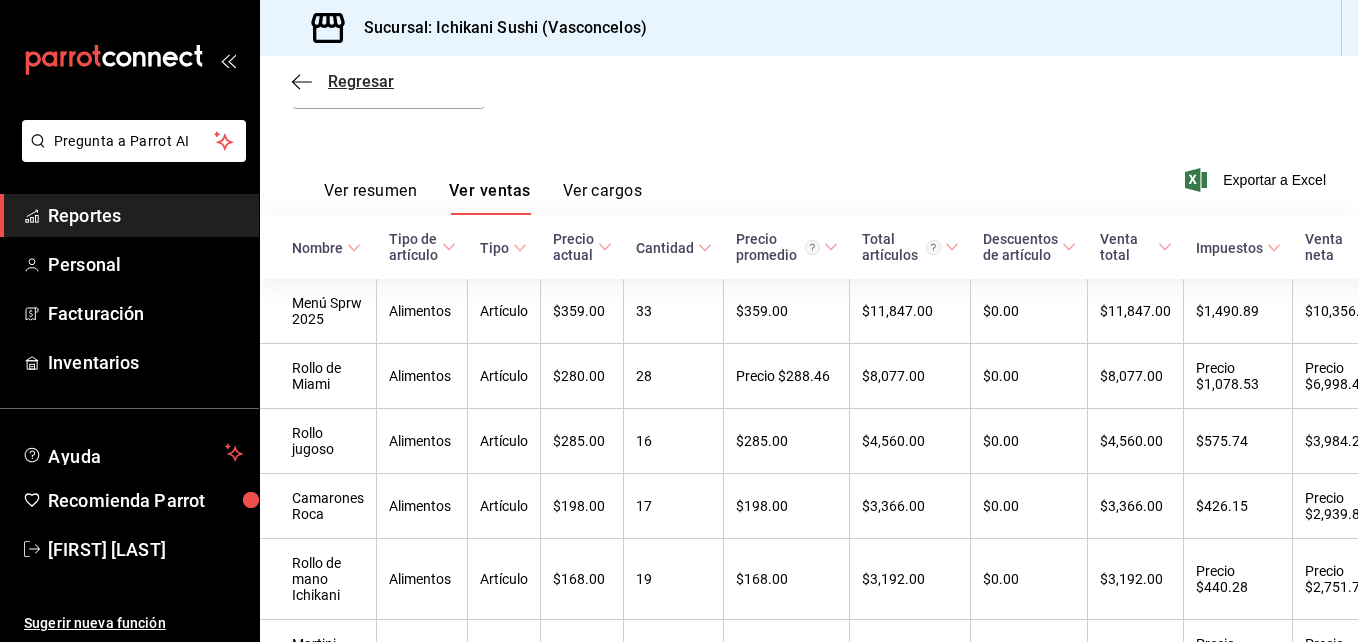 click 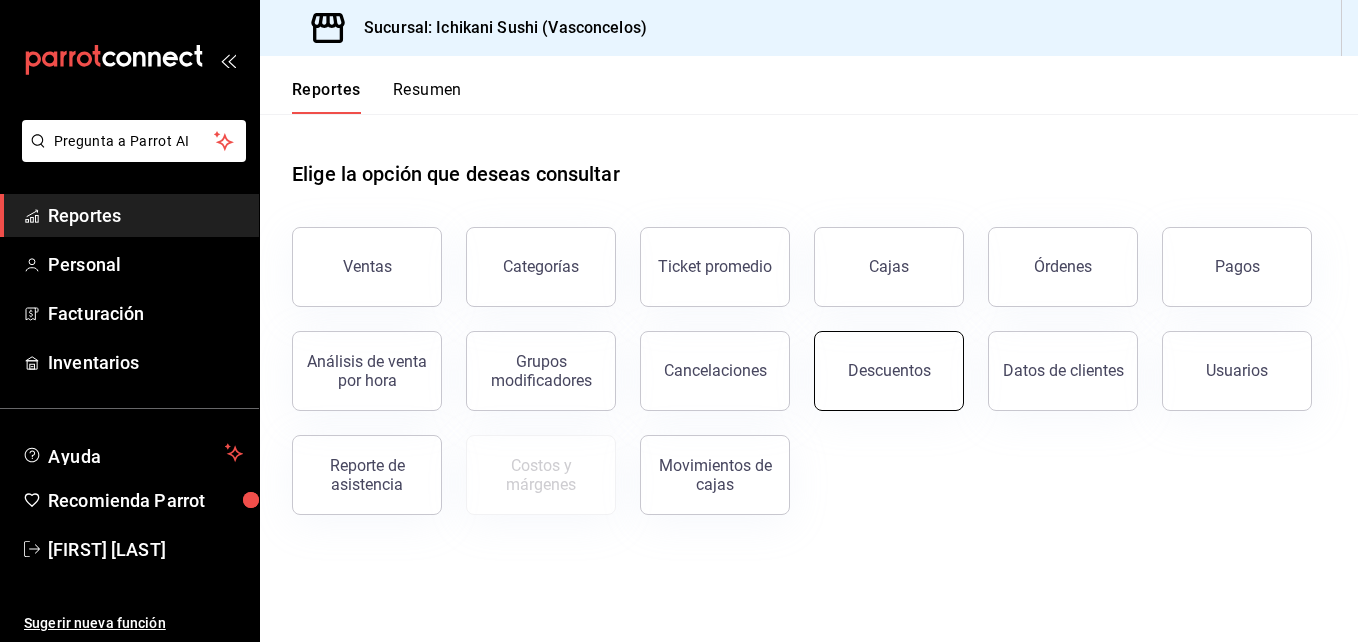 click on "Descuentos" at bounding box center [889, 370] 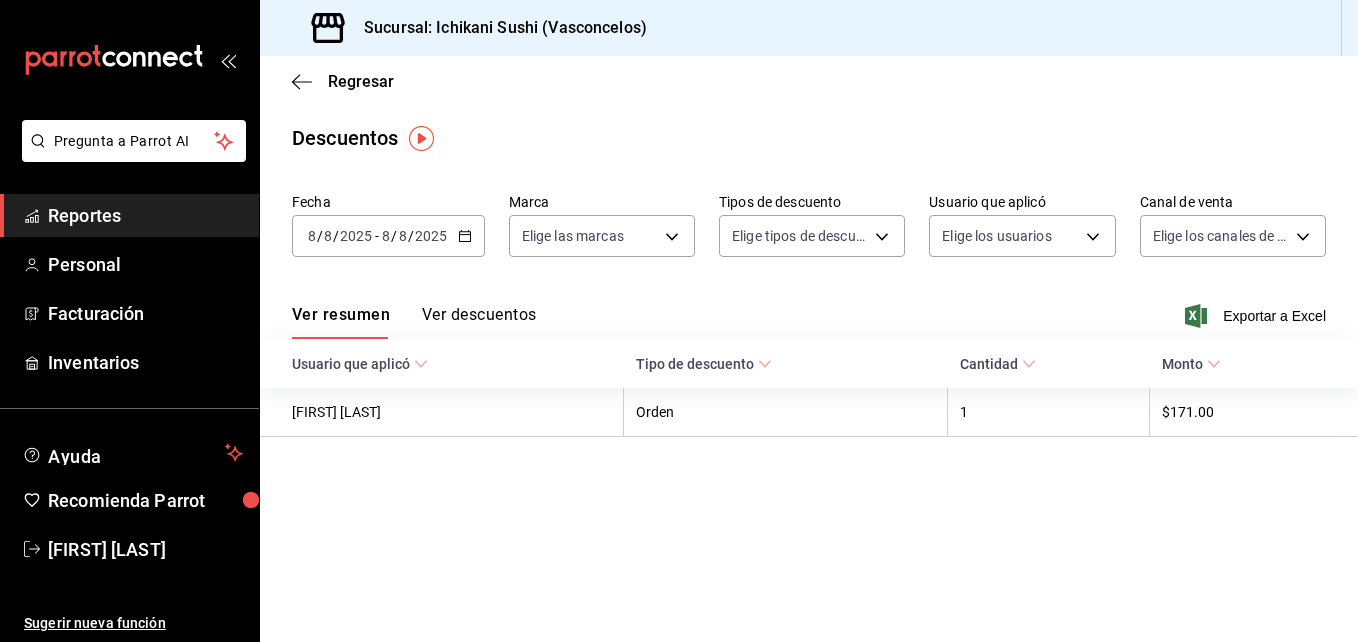 click 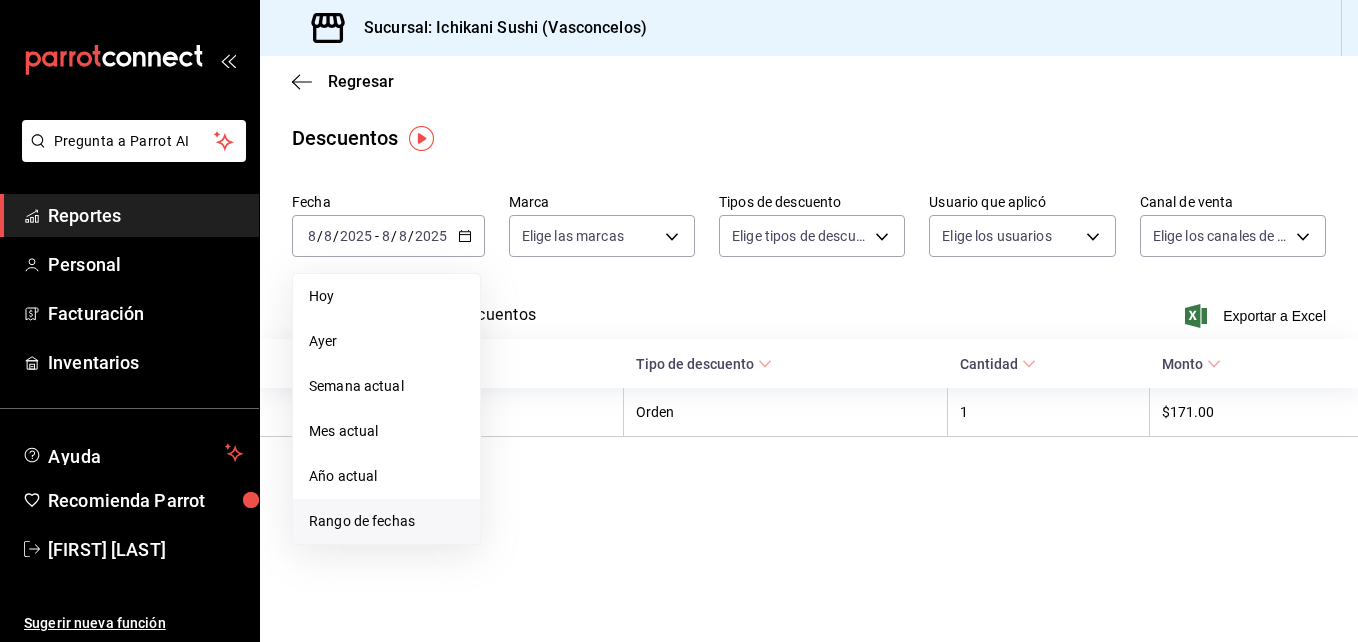 click on "Rango de fechas" at bounding box center (386, 521) 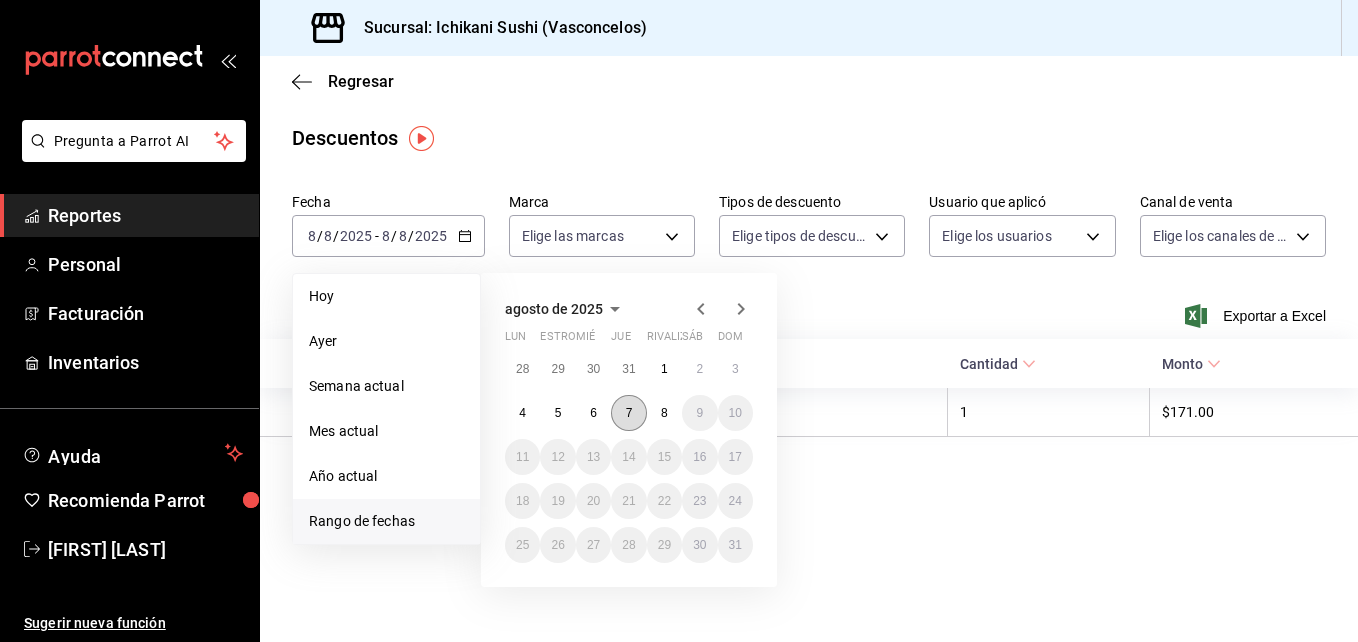 click on "7" at bounding box center (628, 413) 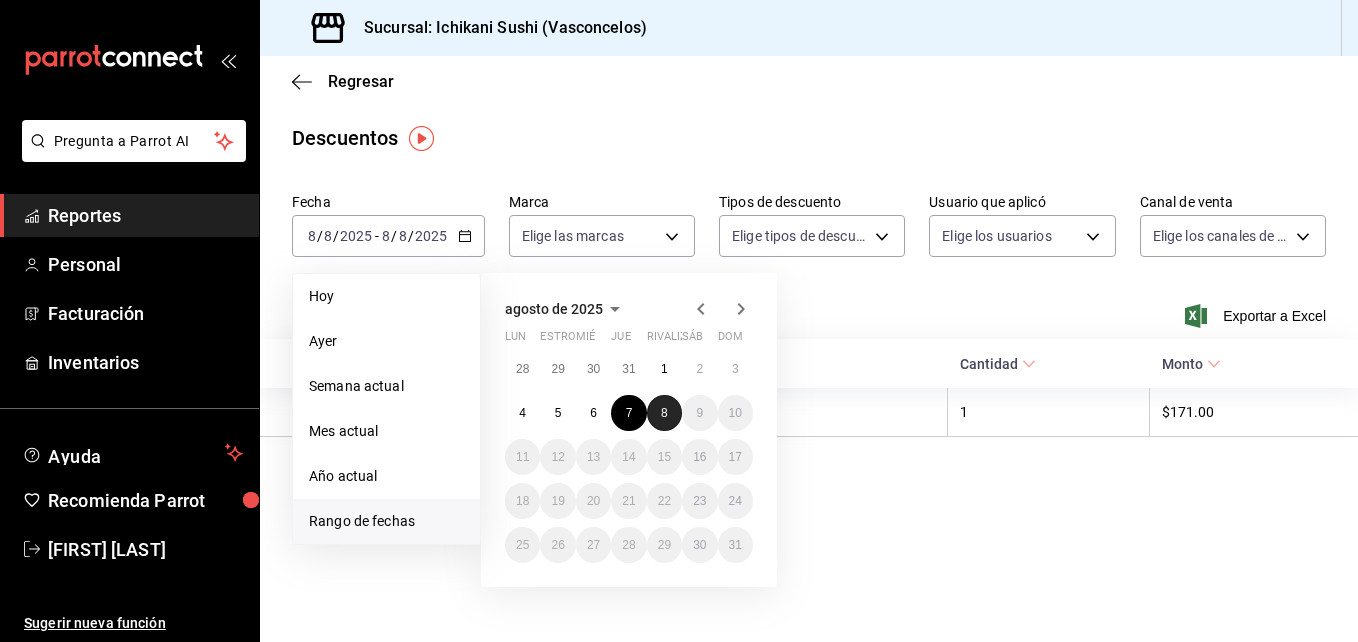 click on "8" at bounding box center [664, 413] 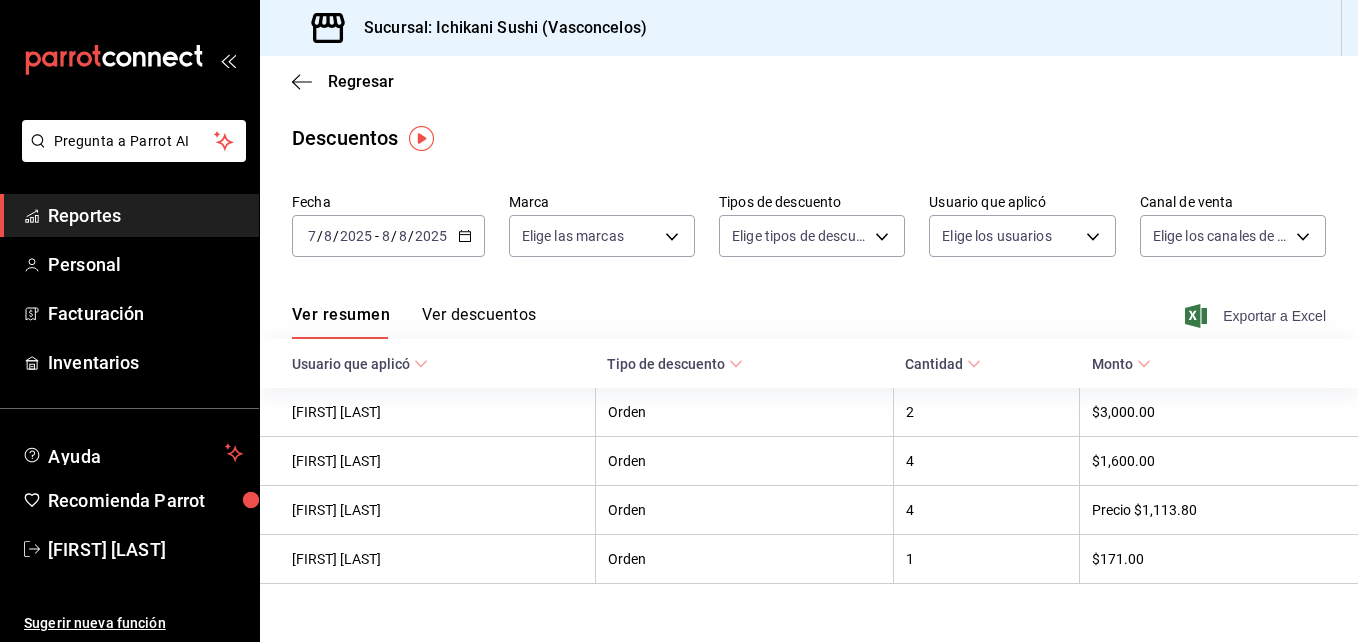 click on "Exportar a Excel" at bounding box center [1274, 316] 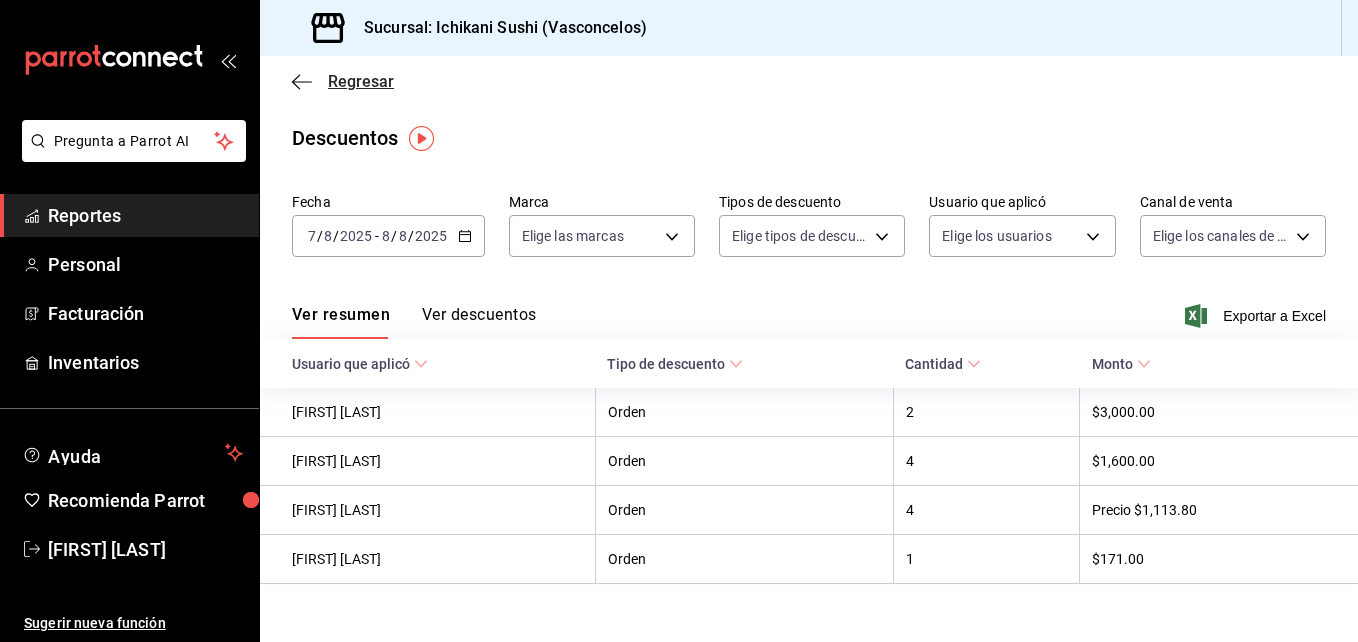 click 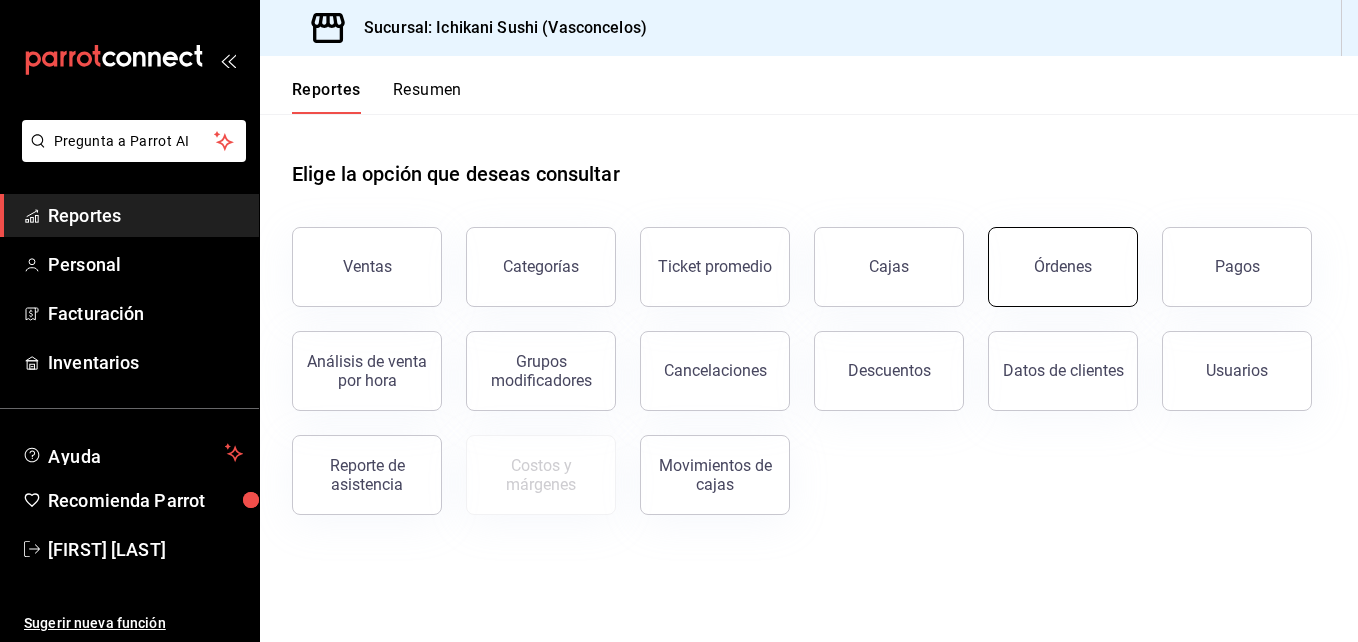 click on "Órdenes" at bounding box center (1063, 267) 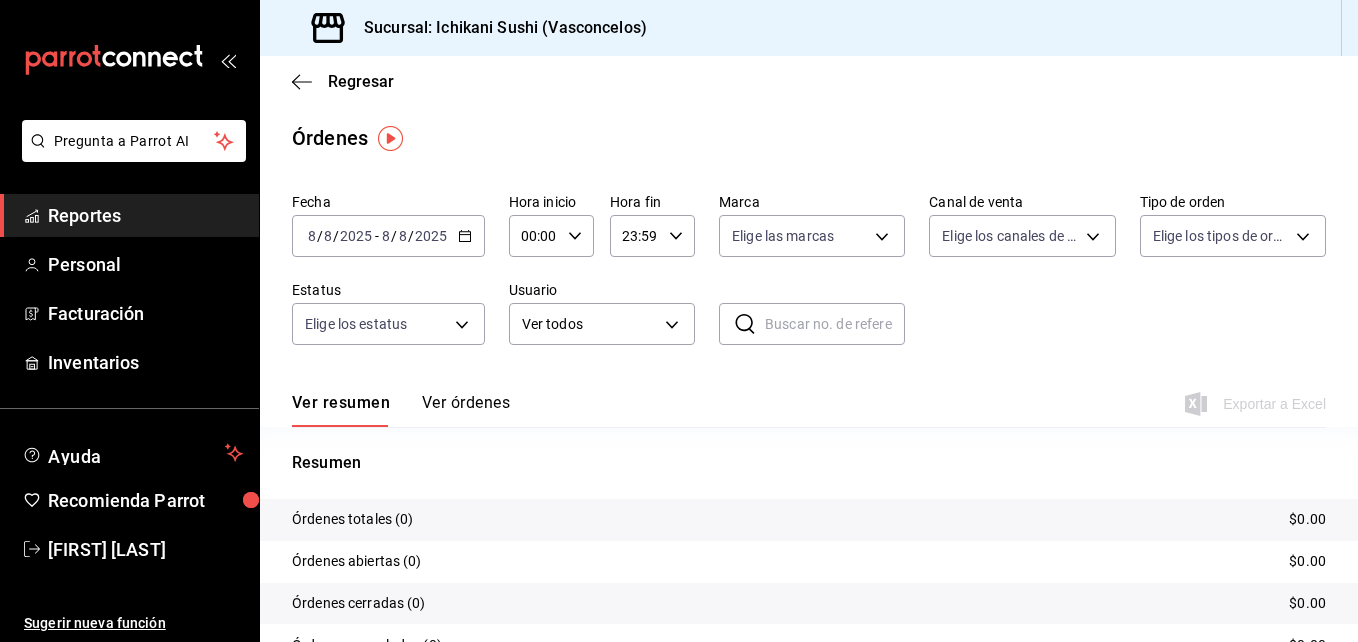 click 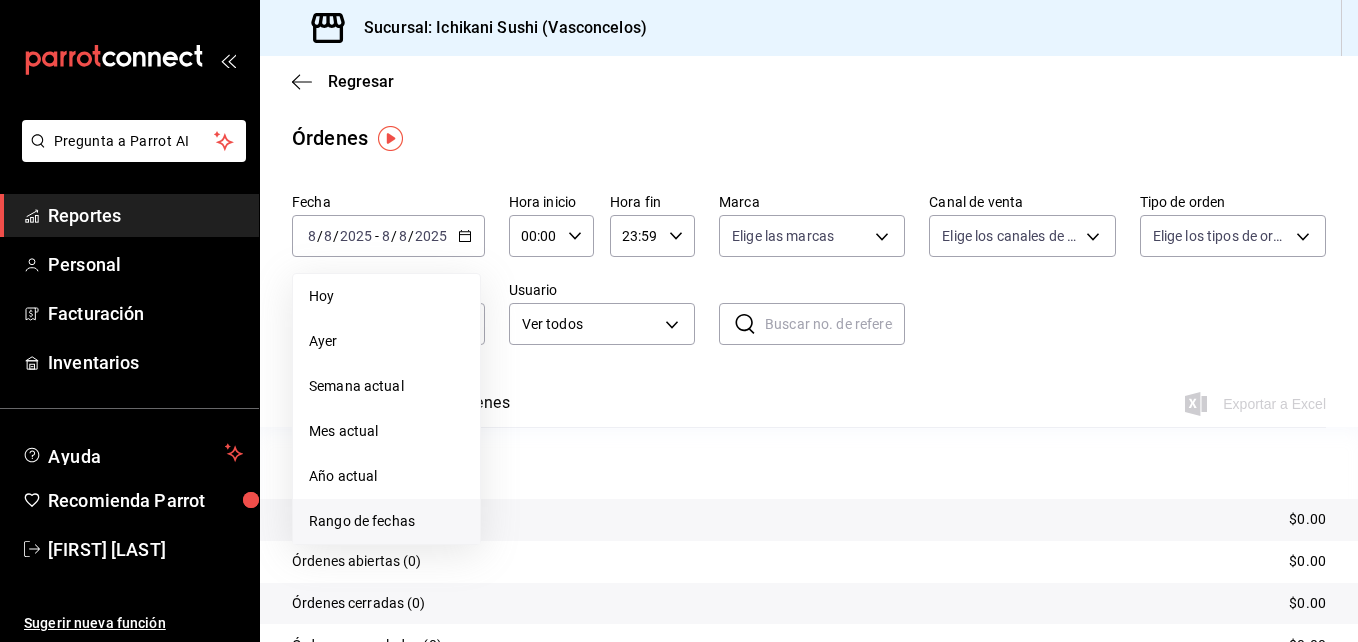 click on "Rango de fechas" at bounding box center [386, 521] 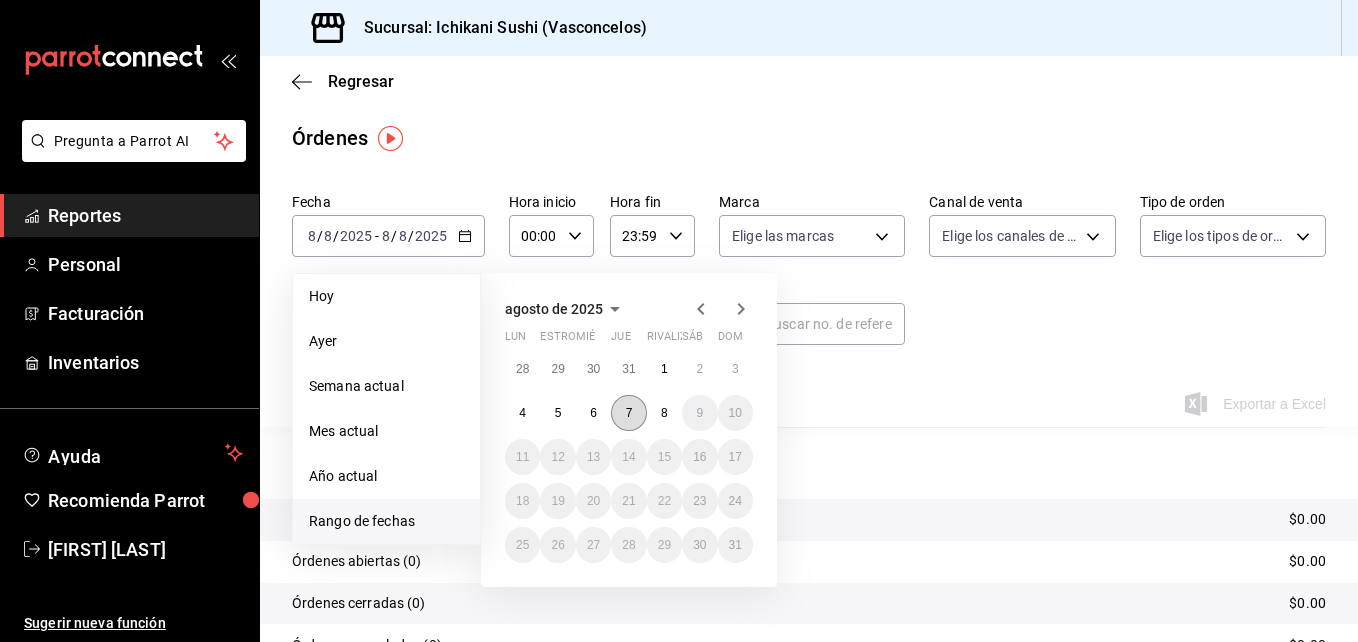 click on "7" at bounding box center [628, 413] 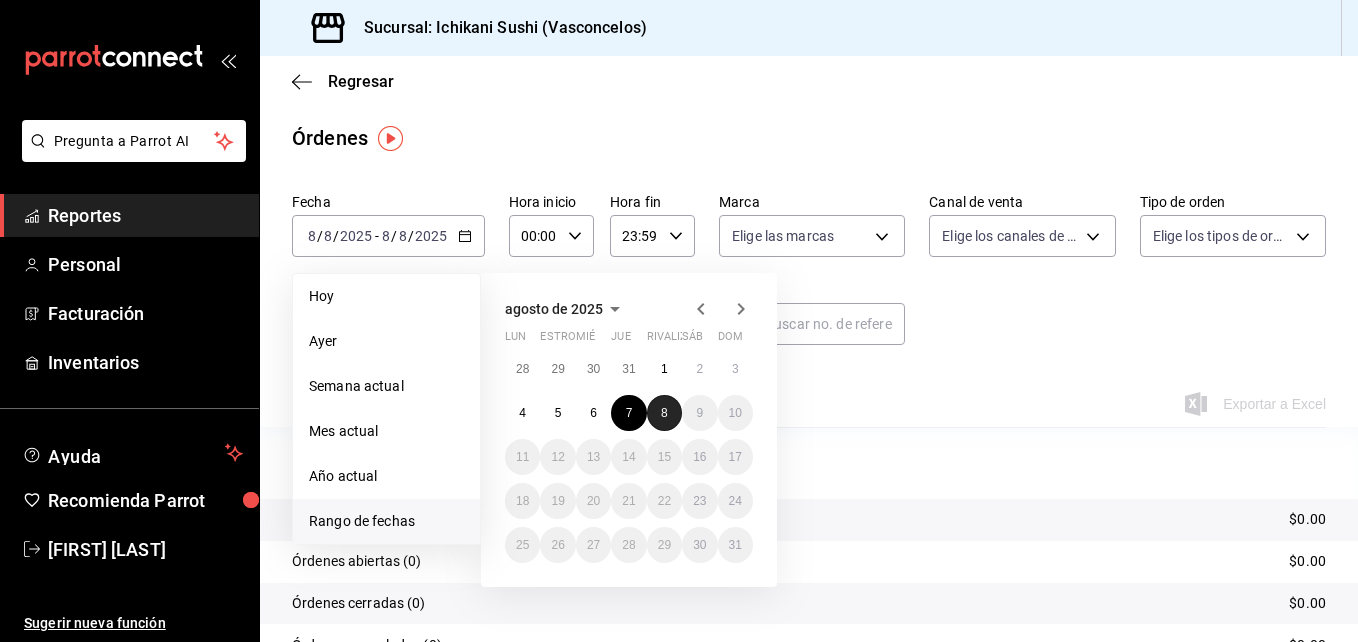 click on "8" at bounding box center (664, 413) 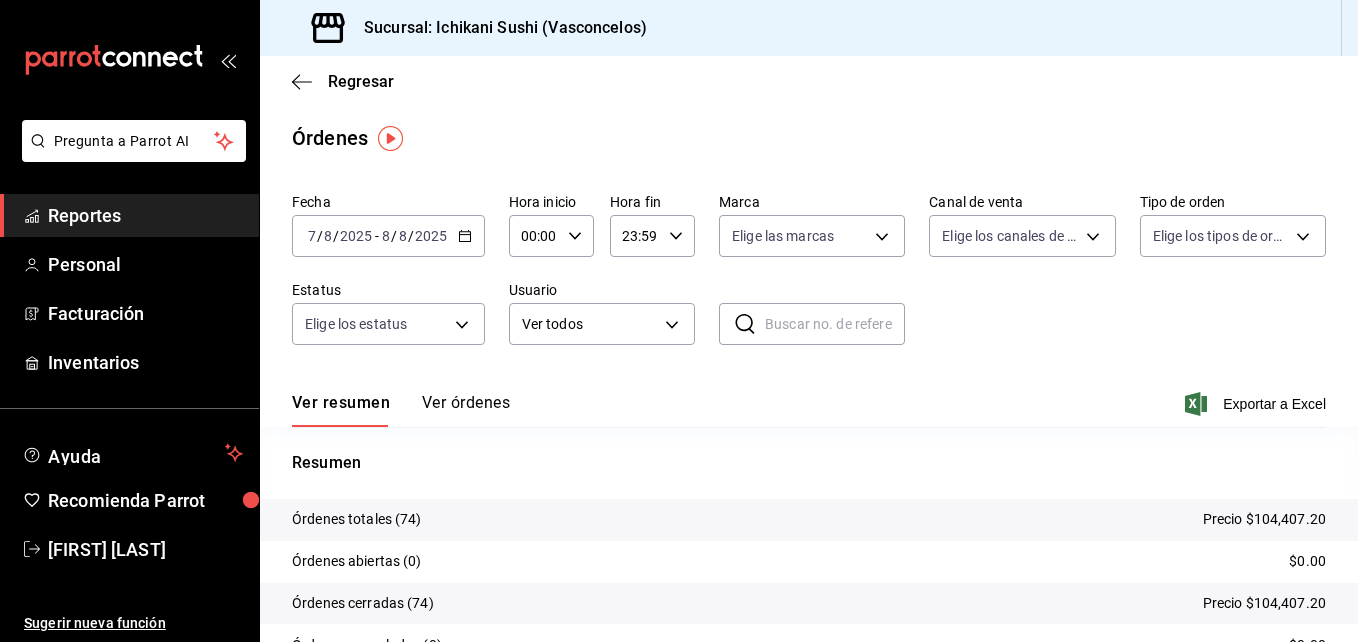 click 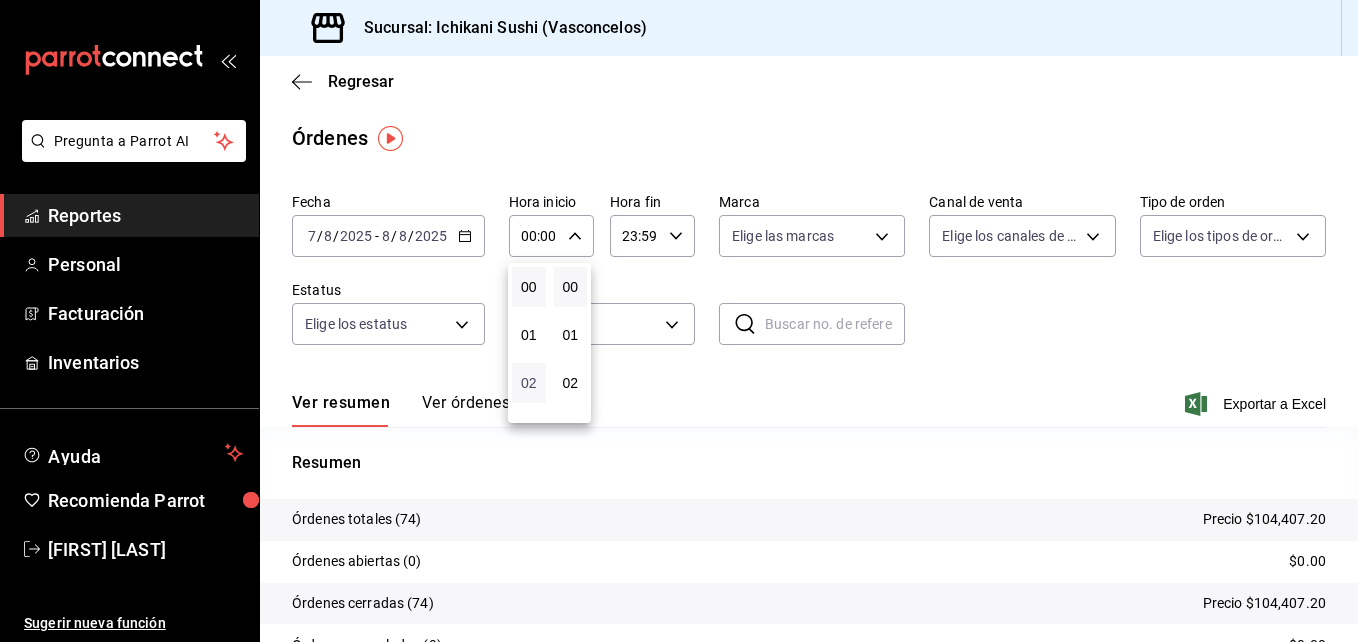 click on "02" at bounding box center (529, 383) 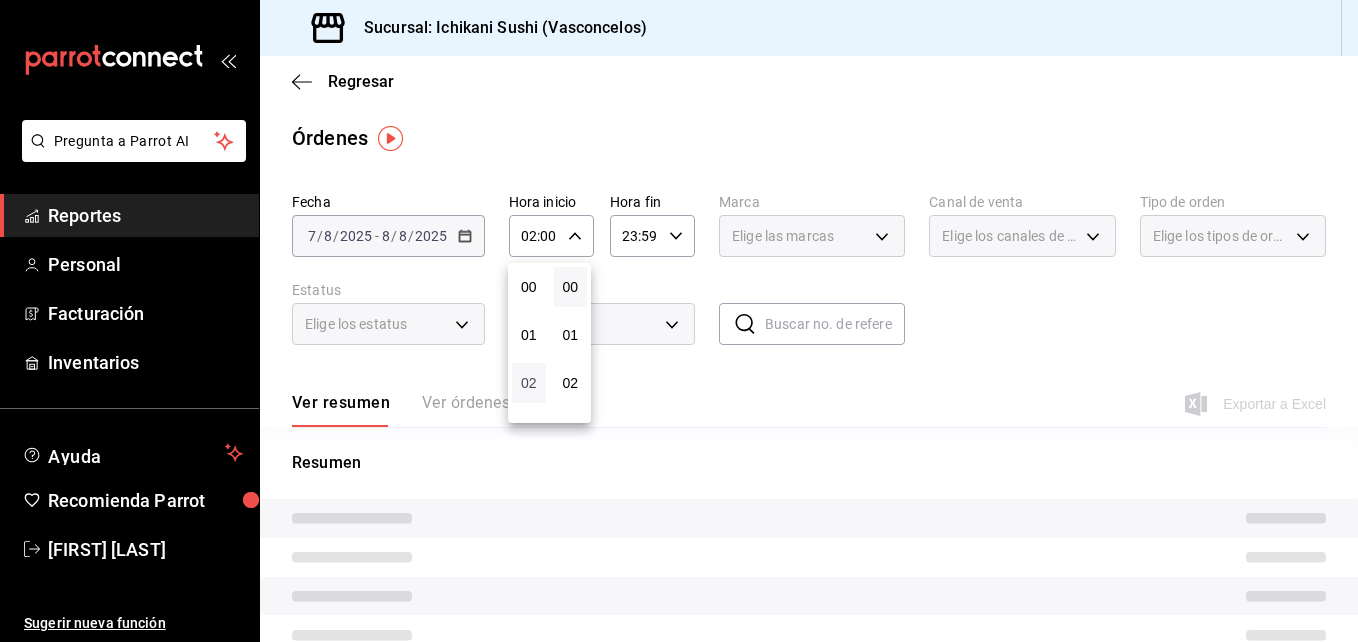 type 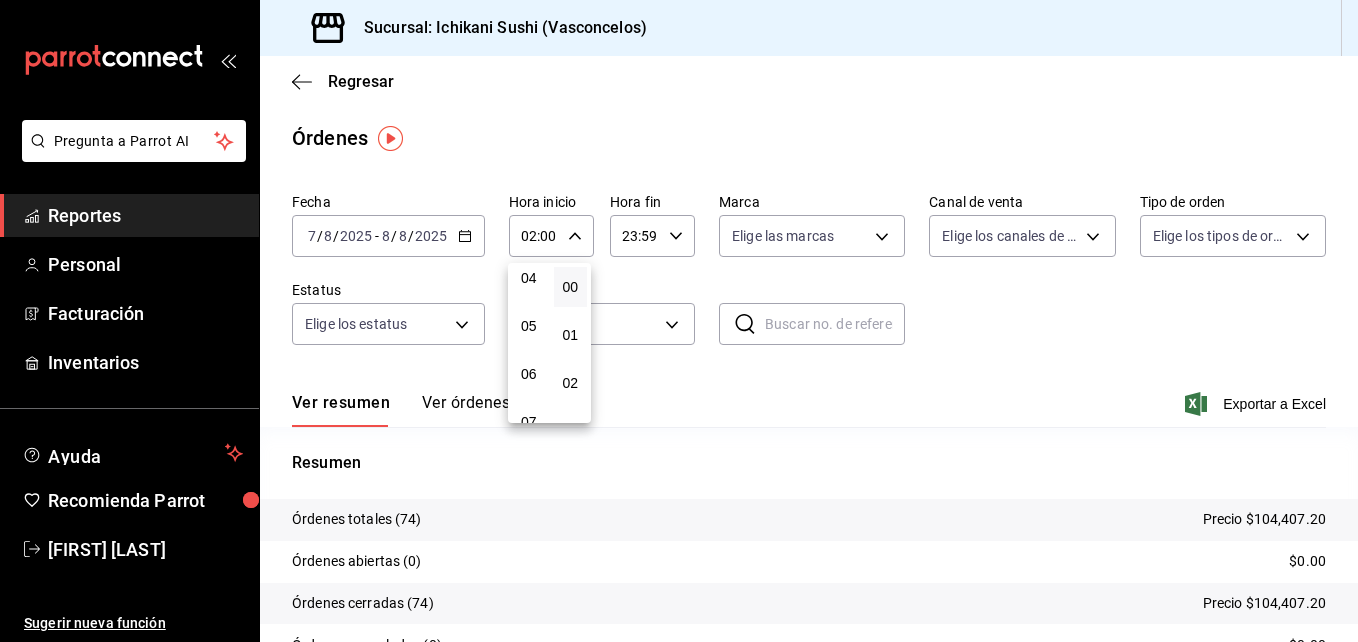 scroll, scrollTop: 240, scrollLeft: 0, axis: vertical 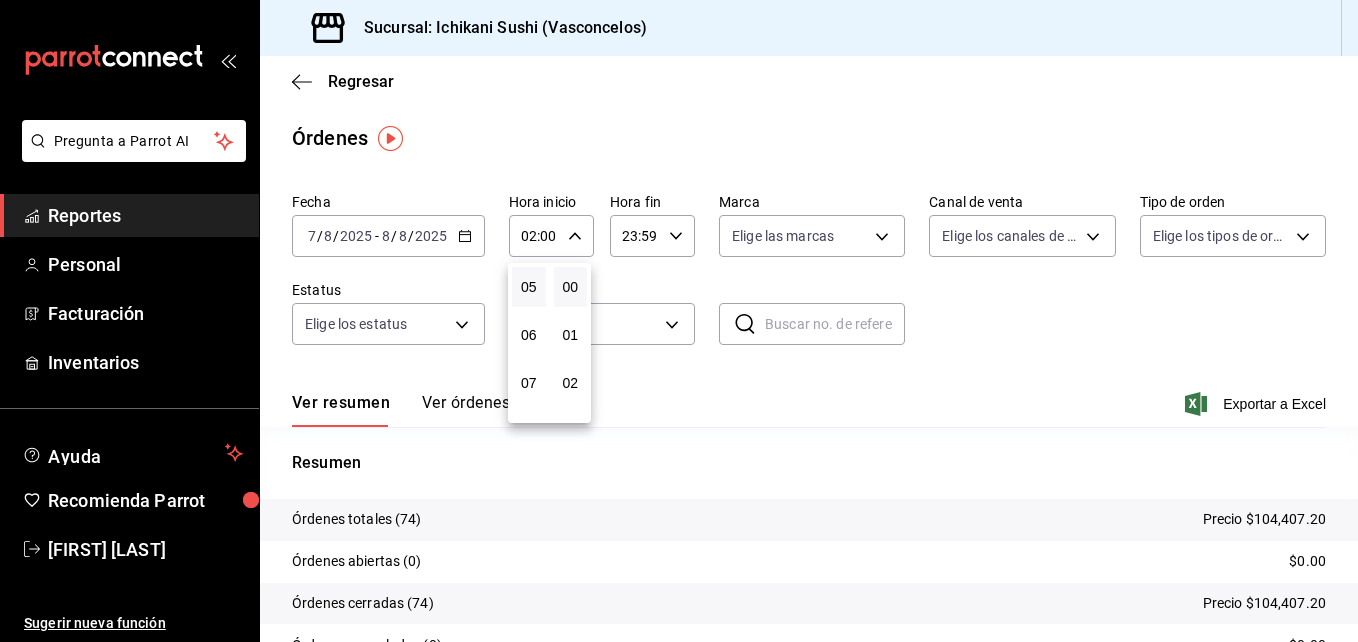 click on "05" at bounding box center (529, 287) 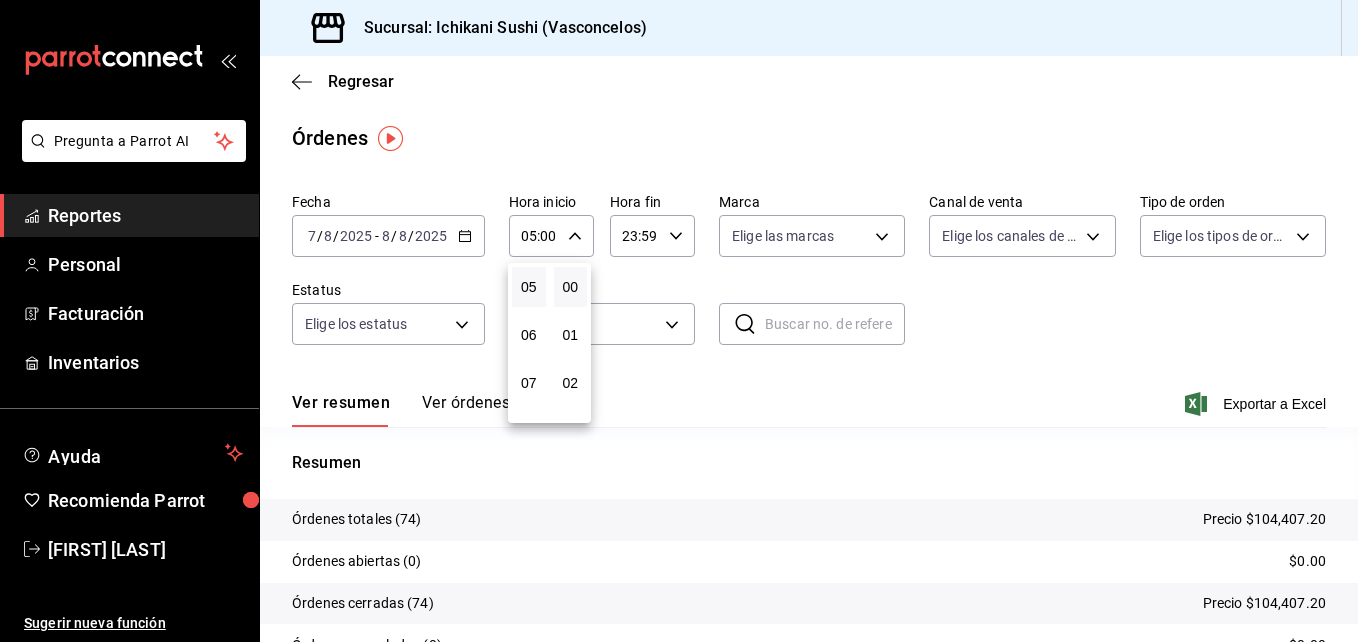 click on "05" at bounding box center (529, 287) 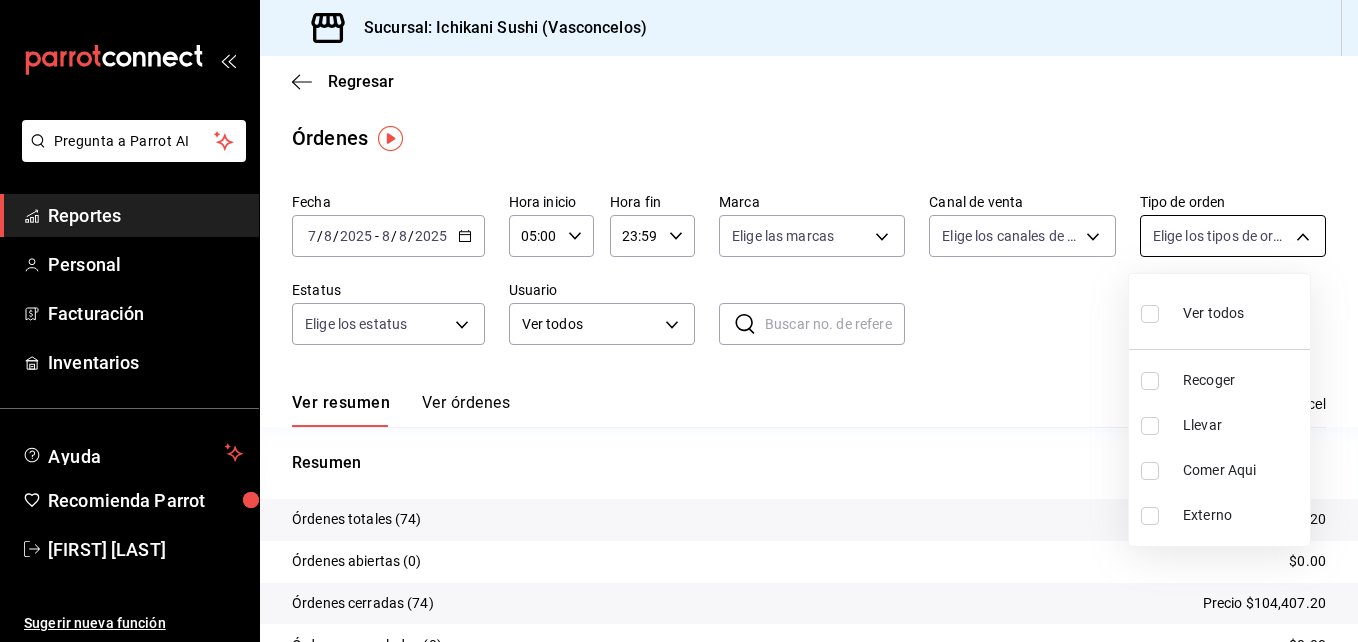 click on "Pregunta a Parrot AI Reportes   Personal   Facturación   Inventarios   Ayuda Recomienda Parrot   [FIRST] [LAST]   Sugerir nueva función   Sucursal: Ichikani Sushi (Vasconcelos) Regresar Órdenes Fecha [DATE] [DAY] / [MONTH] / [YEAR] - [YEAR] [DAY] / [MONTH] / [YEAR] [YEAR] Hora inicio [TIME] Hora inicio Hora fin [TIME] Hora fin Marca Elige las marcas Canal de venta Elige los canales de venta Tipo de orden Elige los tipos de orden Estatus Elige los estatus Usuario Ver todos ALL ​ ​ Ver resumen Ver órdenes Exportar a Excel Resumen Órdenes totales ([NUMBER]) Precio [PRICE] Órdenes abiertas ([NUMBER]) [PRICE] Órdenes cerradas ([NUMBER]) Precio [PRICE] Órdenes canceladas ([NUMBER]) [PRICE] Órdenes negadas ([NUMBER]) [PRICE] ¿Quieres ver el consumo promedio por orden y comensal? Ve al reporte de Ticket promedio Pregunta a Parrot AI Reportes   Personal   Facturación   Inventarios   Ayuda Recomienda Parrot   [FIRST] [LAST]   Sugerir nueva función   GANA 1 MES GRATIS EN TU SUSCRIPCIÓN AQUÍ Ver video tutorial Ir a video Visitar centro de ayuda ([PHONE])" at bounding box center [679, 321] 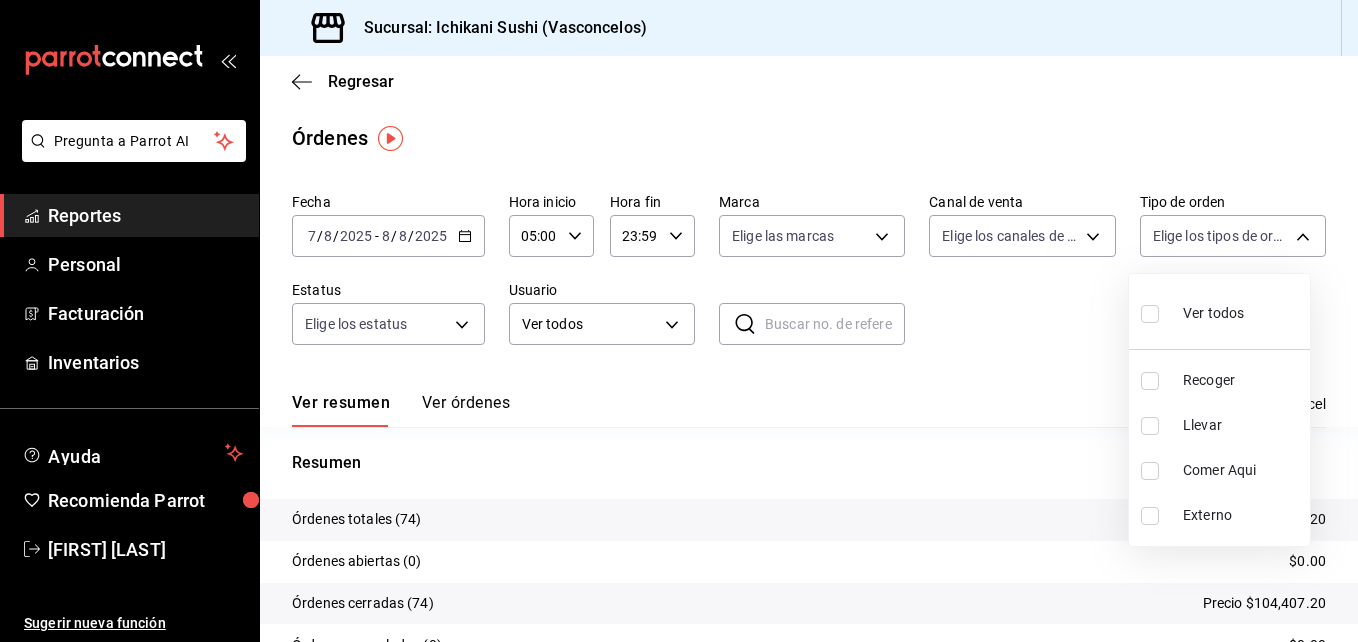 click at bounding box center (1150, 426) 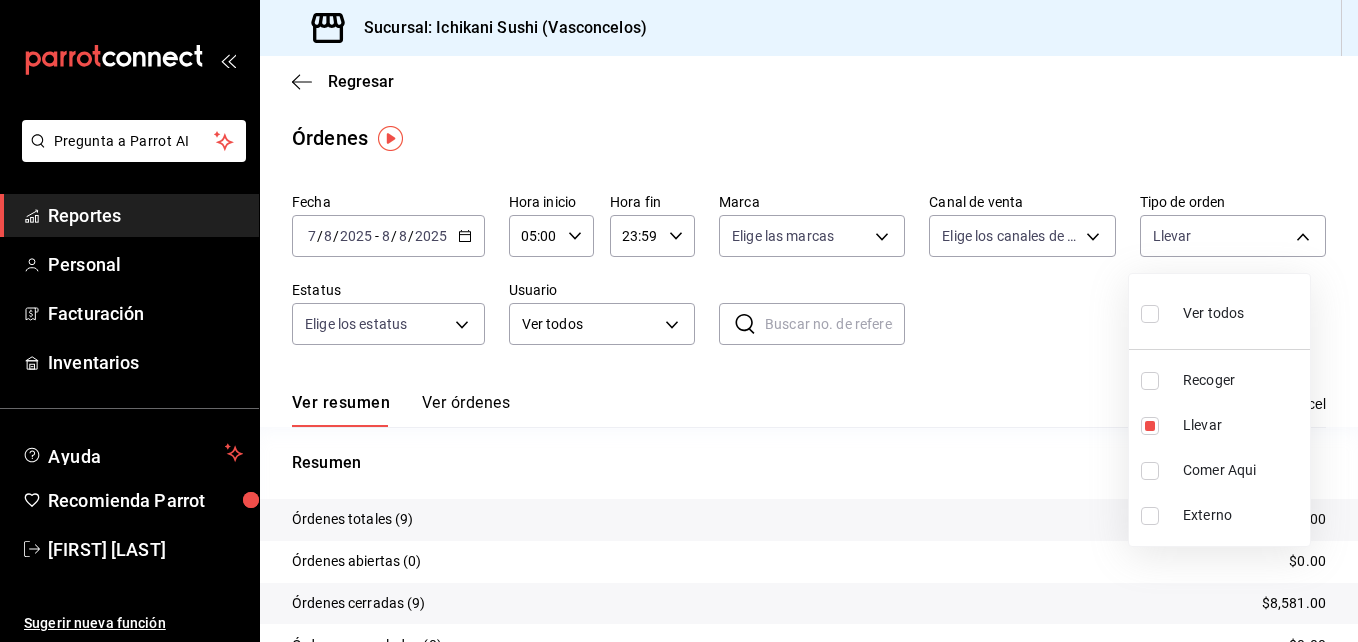 click at bounding box center [679, 321] 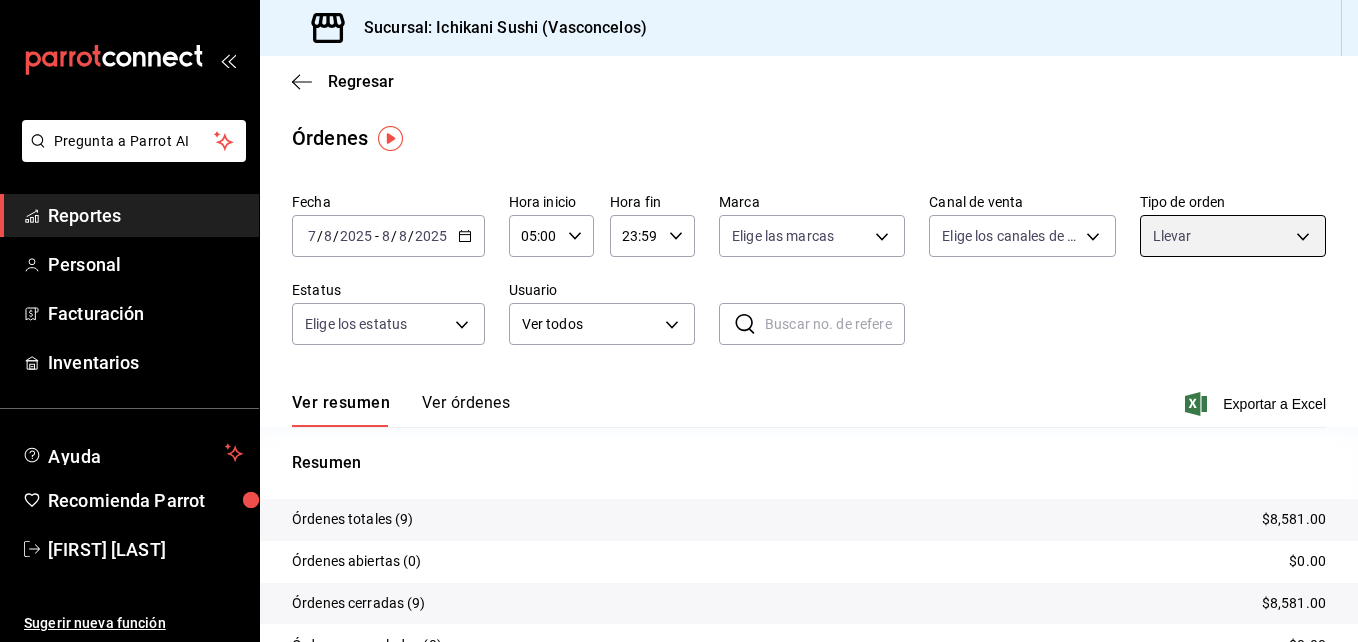 scroll, scrollTop: 143, scrollLeft: 0, axis: vertical 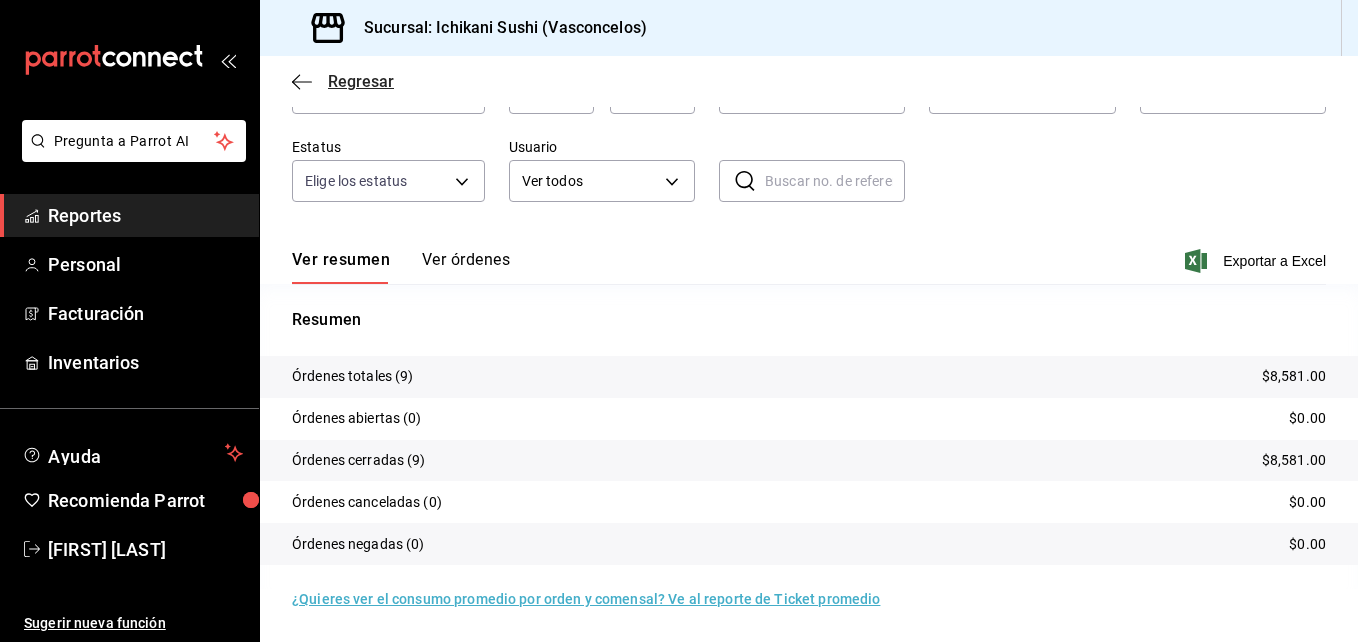 click 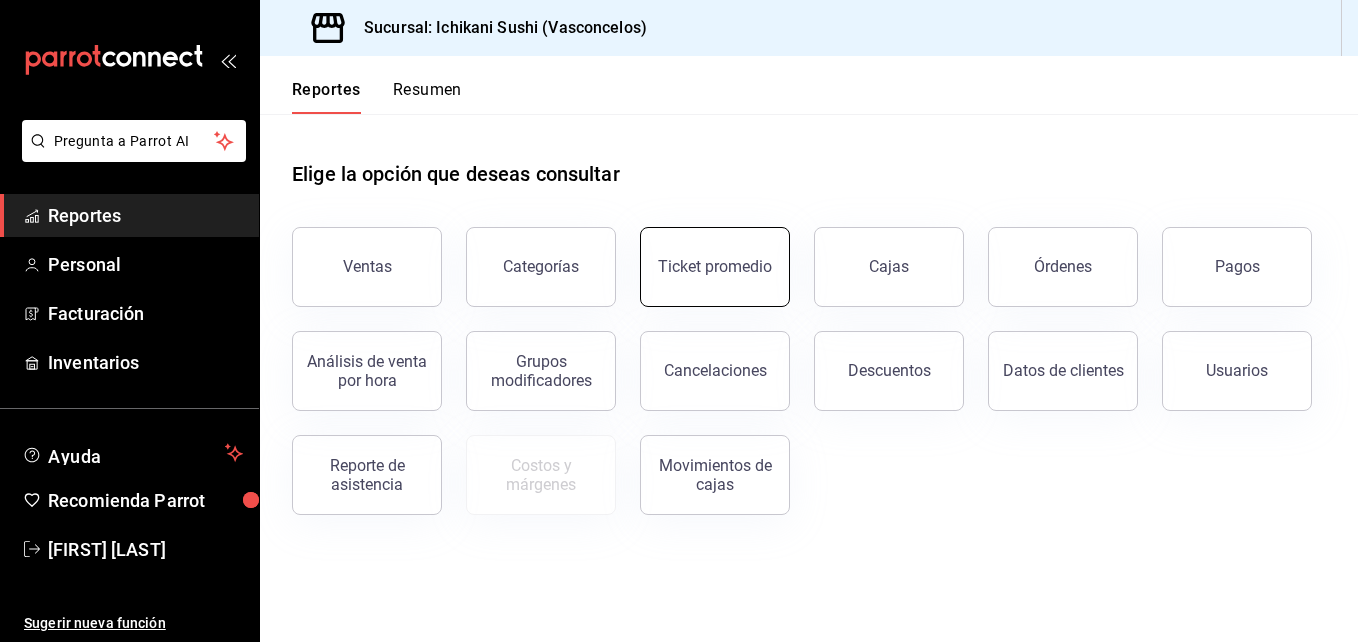click on "Ticket promedio" at bounding box center [715, 267] 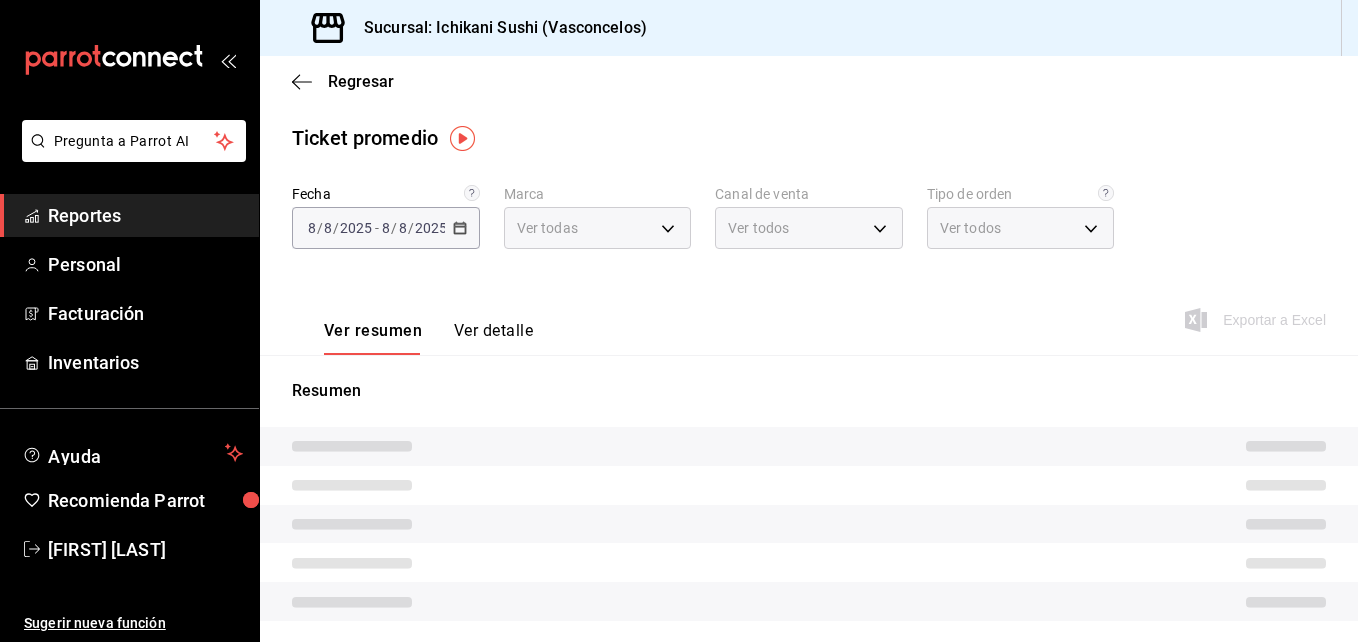 type on "3e284276-a834-4a39-bc59-2edda2d06158" 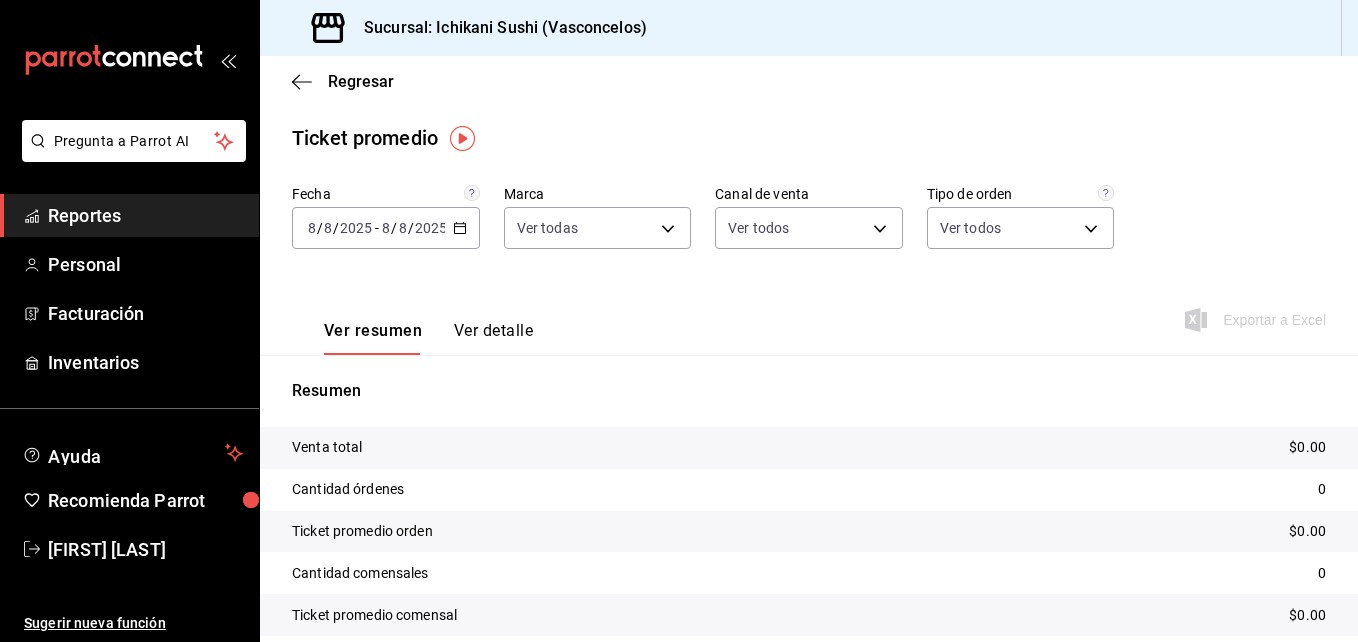 click 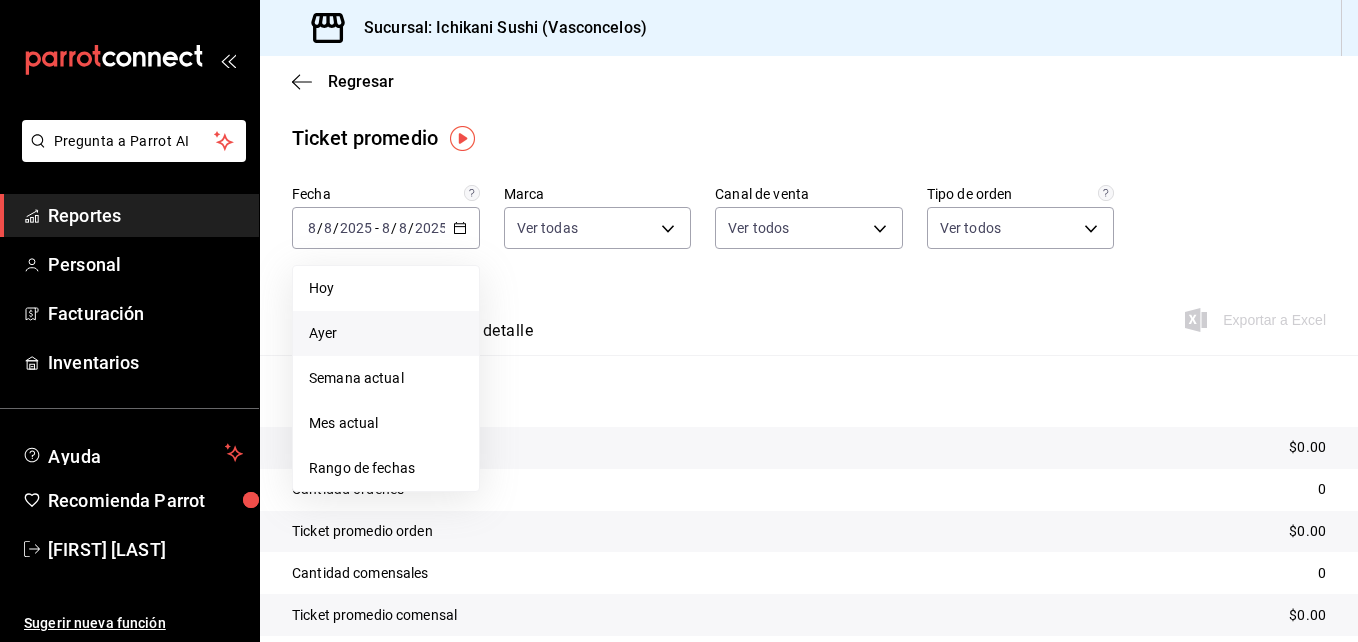 click on "Ayer" at bounding box center [386, 333] 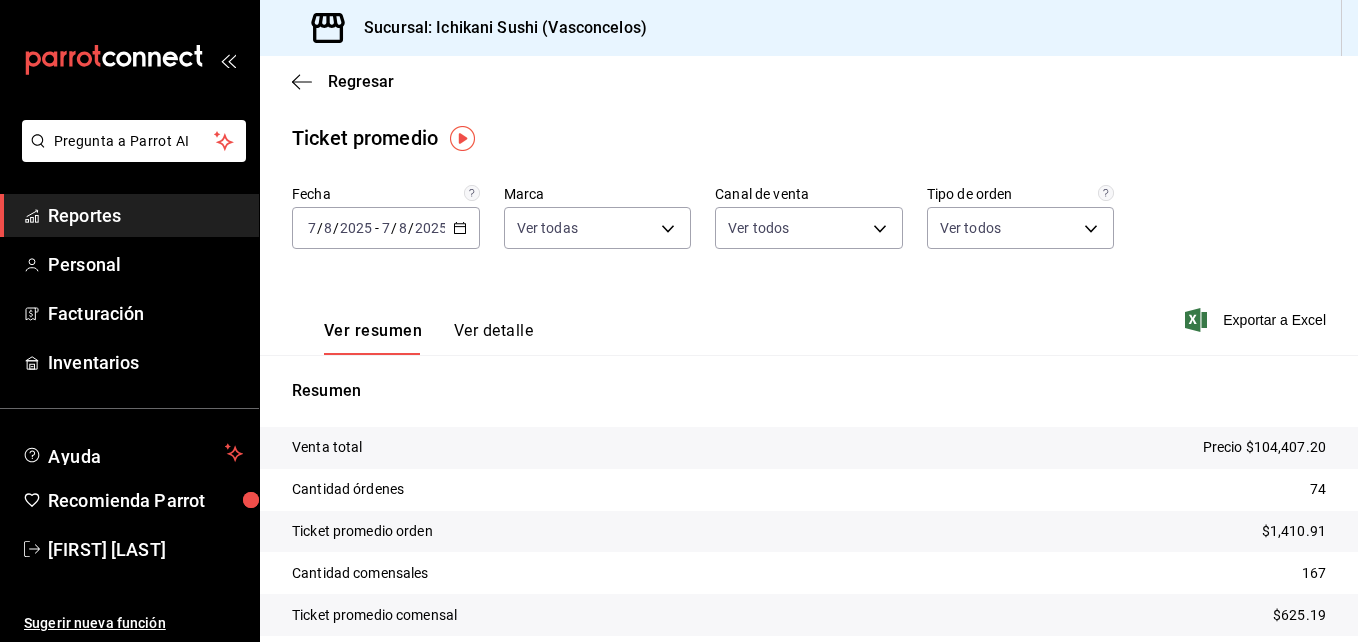 click on "Regresar" at bounding box center [809, 81] 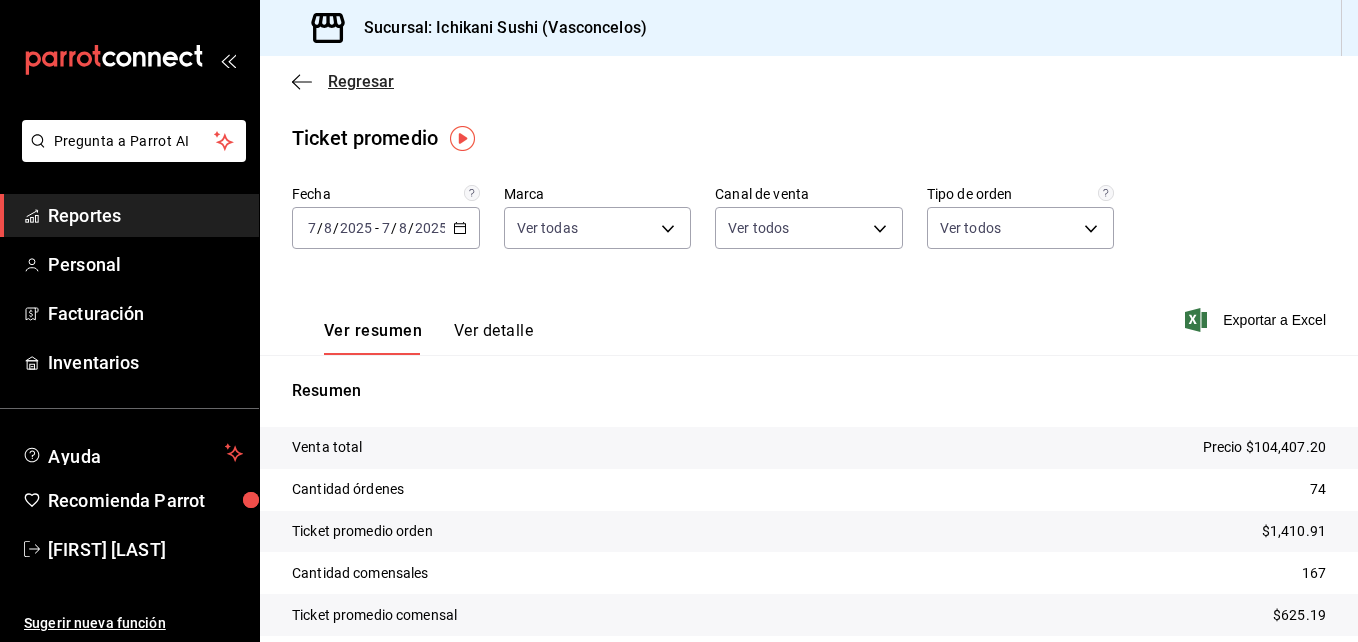 click 